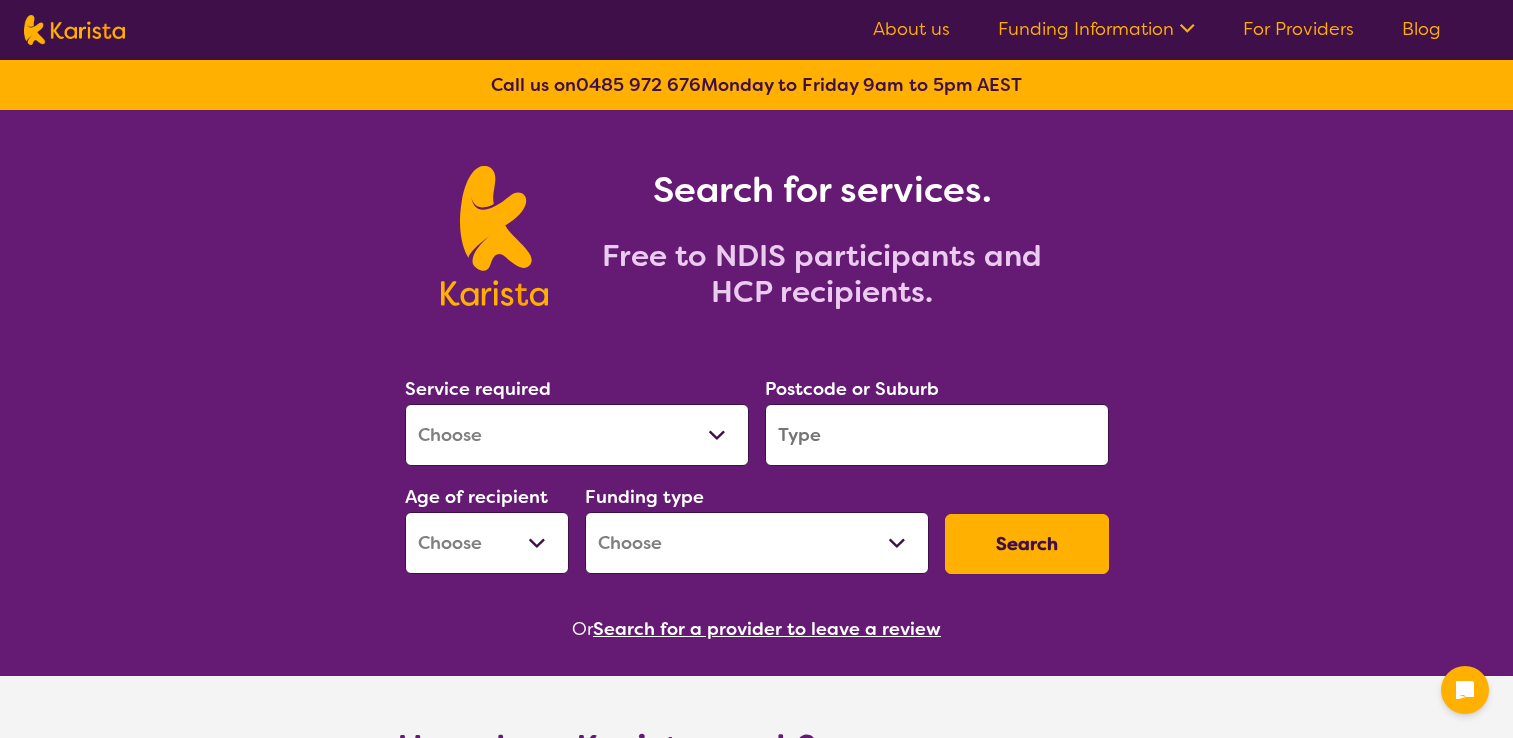 scroll, scrollTop: 0, scrollLeft: 0, axis: both 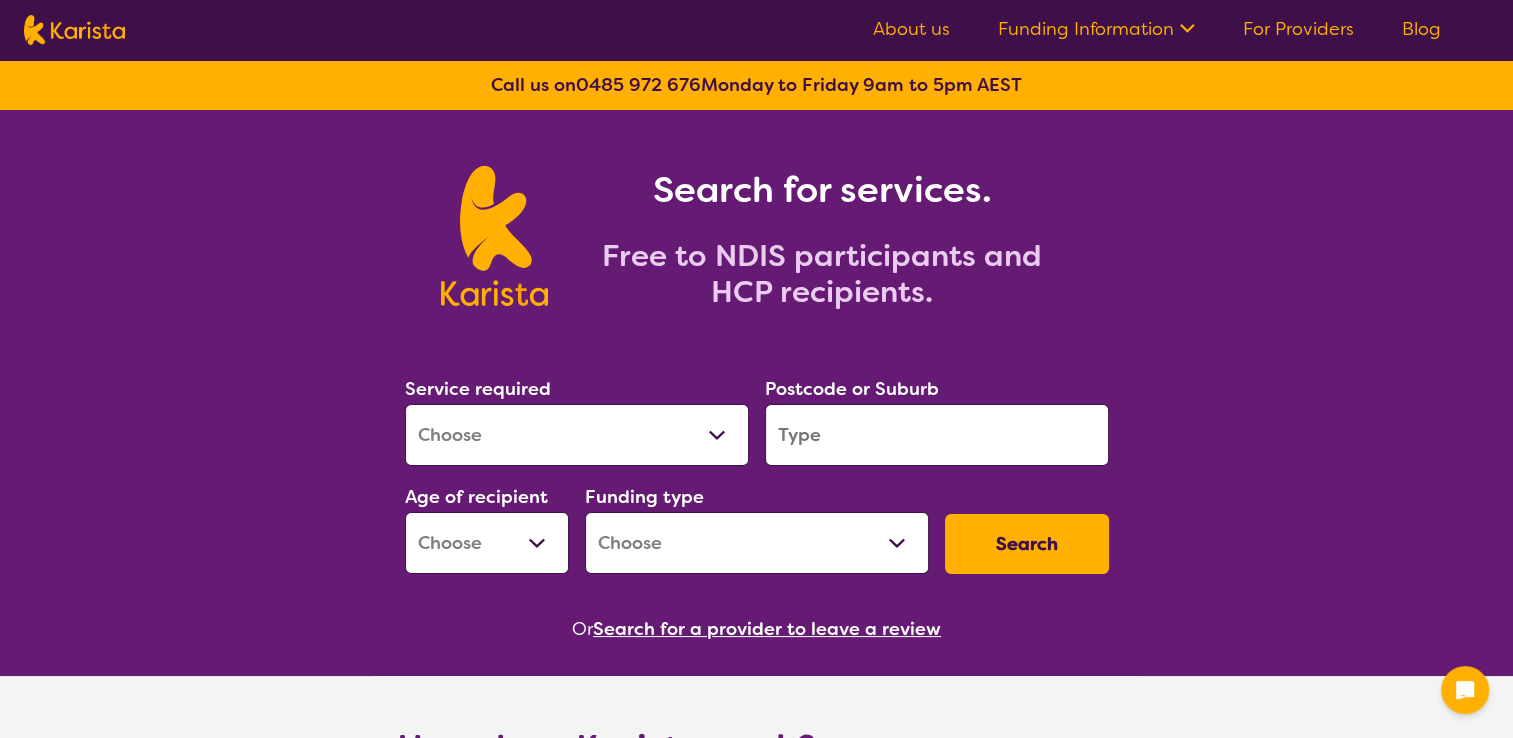 drag, startPoint x: 0, startPoint y: 0, endPoint x: 632, endPoint y: 445, distance: 772.94824 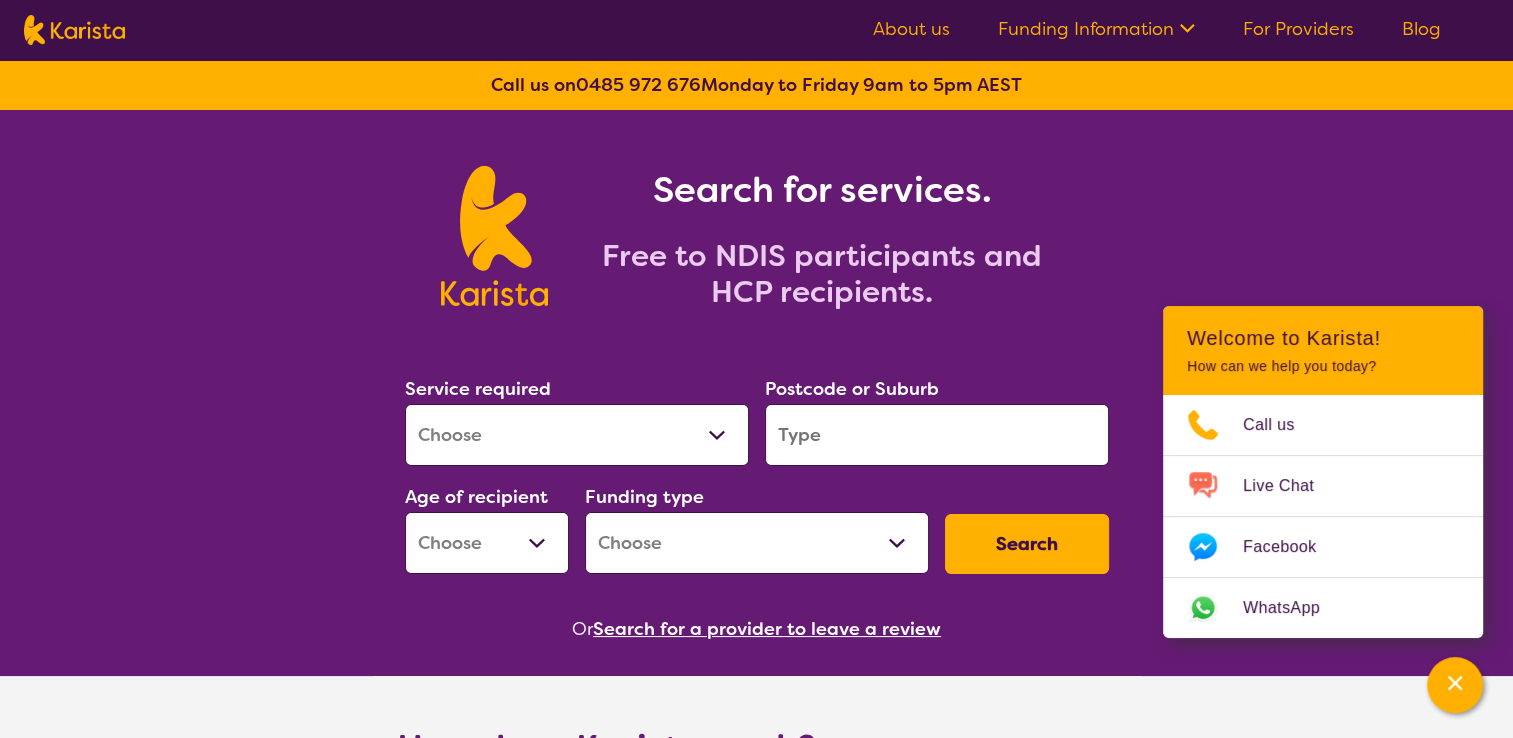 click on "Allied Health Assistant Assessment (ADHD or Autism) Behaviour support Counselling Dietitian Domestic and home help Employment Support Exercise physiology Home Care Package Provider Key Worker NDIS Plan management NDIS Support Coordination Nursing services Occupational therapy Personal care Physiotherapy Podiatry Psychology Psychosocial Recovery Coach Respite Speech therapy Support worker Supported accommodation" at bounding box center [577, 435] 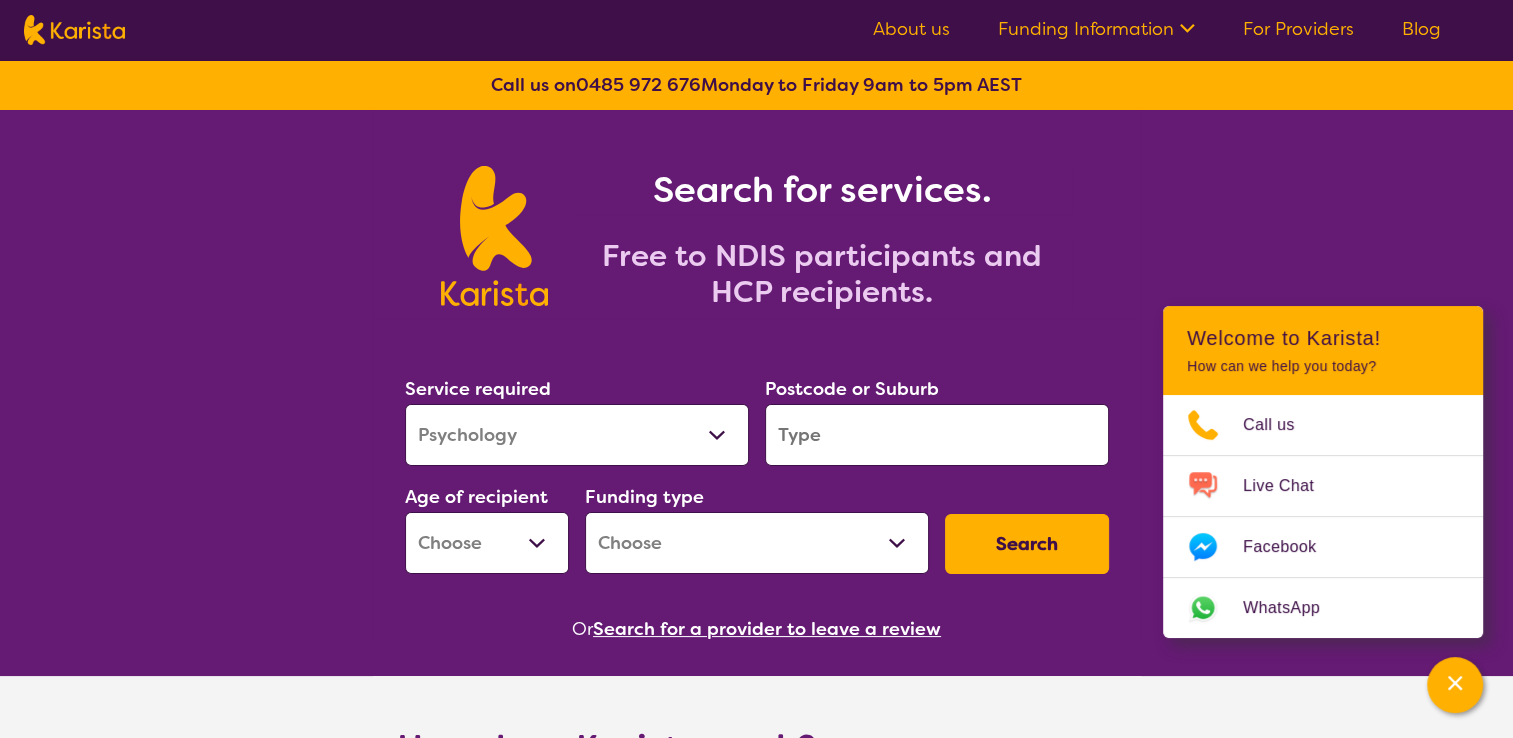 click on "Allied Health Assistant Assessment (ADHD or Autism) Behaviour support Counselling Dietitian Domestic and home help Employment Support Exercise physiology Home Care Package Provider Key Worker NDIS Plan management NDIS Support Coordination Nursing services Occupational therapy Personal care Physiotherapy Podiatry Psychology Psychosocial Recovery Coach Respite Speech therapy Support worker Supported accommodation" at bounding box center (577, 435) 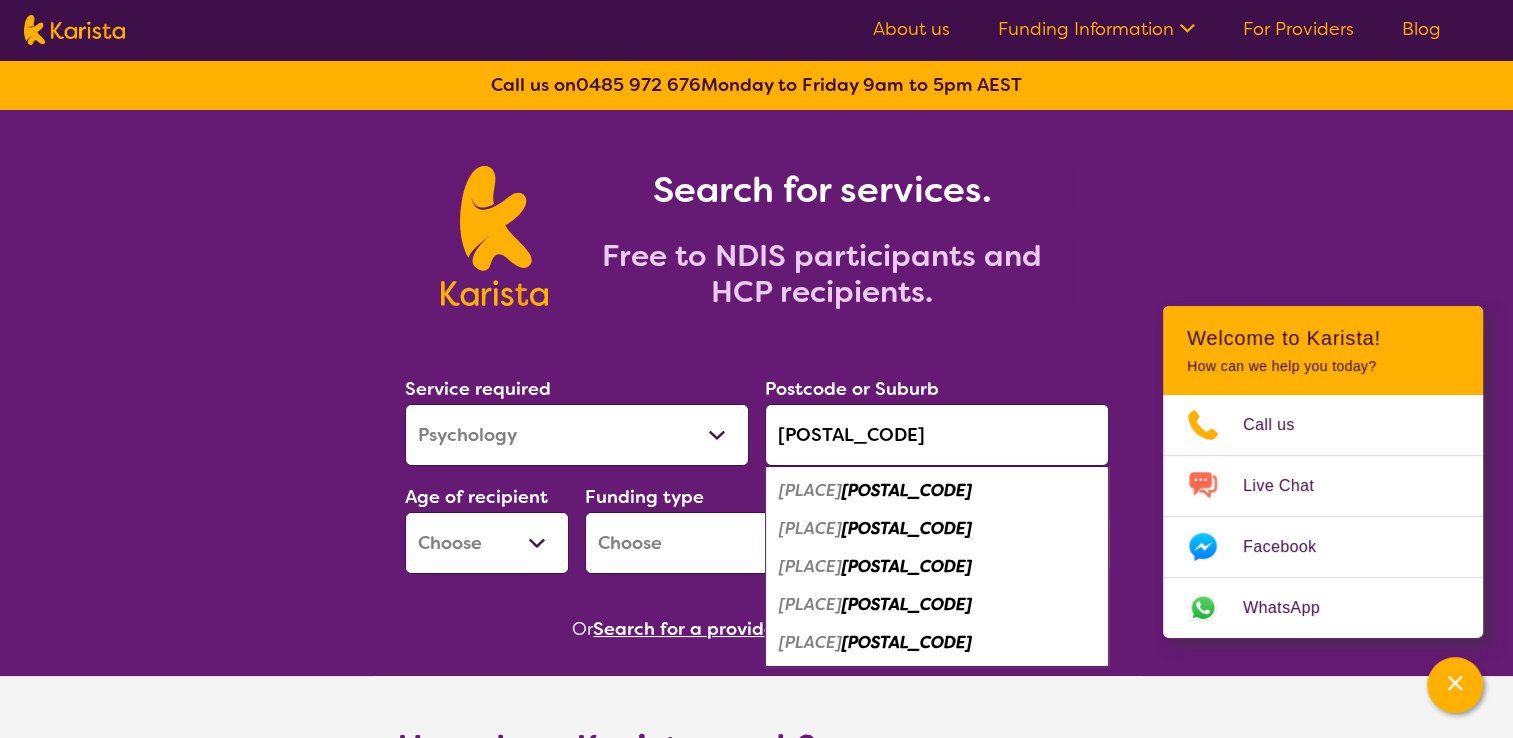 type on "[POSTAL_CODE]" 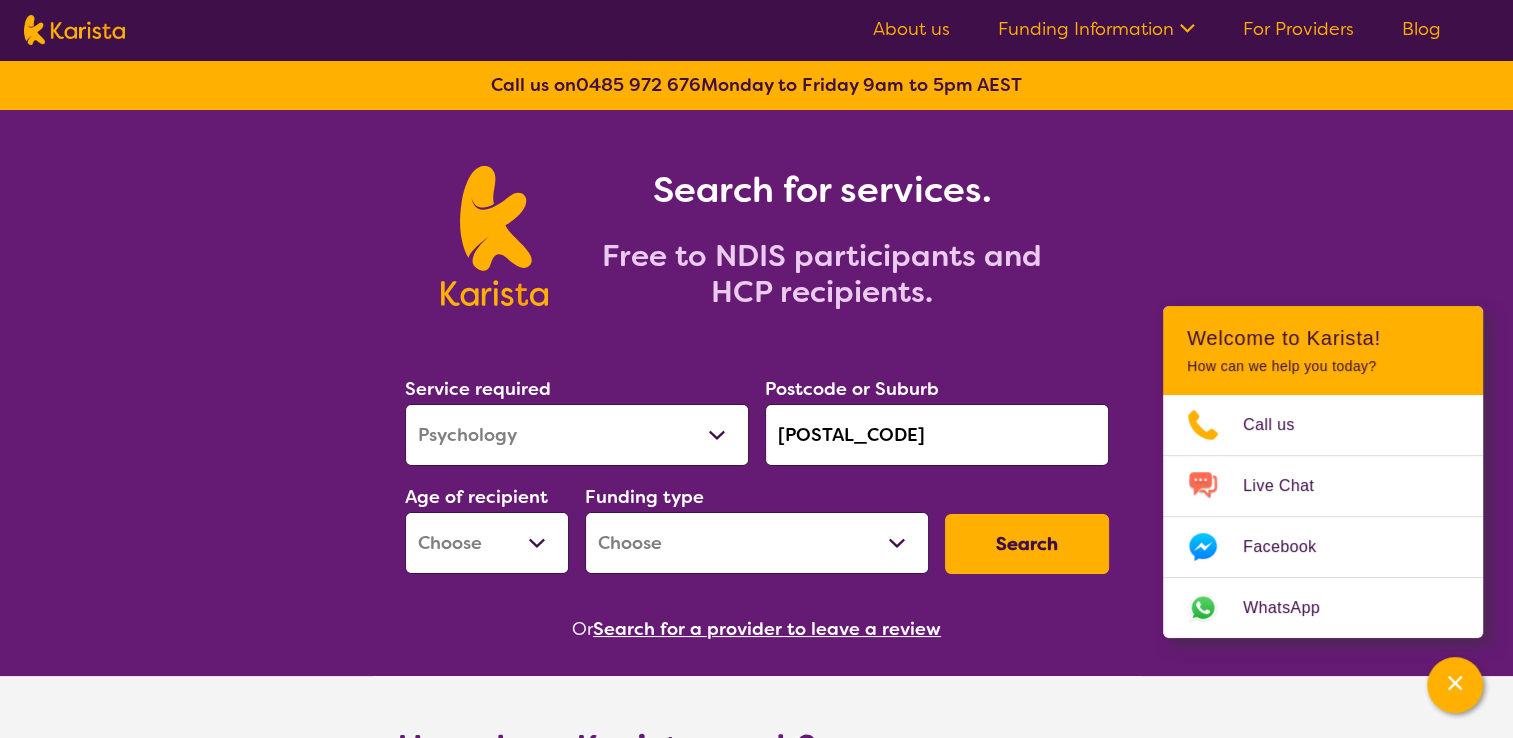 click on "Early Childhood - 0 to 9 Child - 10 to 11 Adolescent - 12 to 17 Adult - 18 to 64 Aged - 65+" at bounding box center (487, 543) 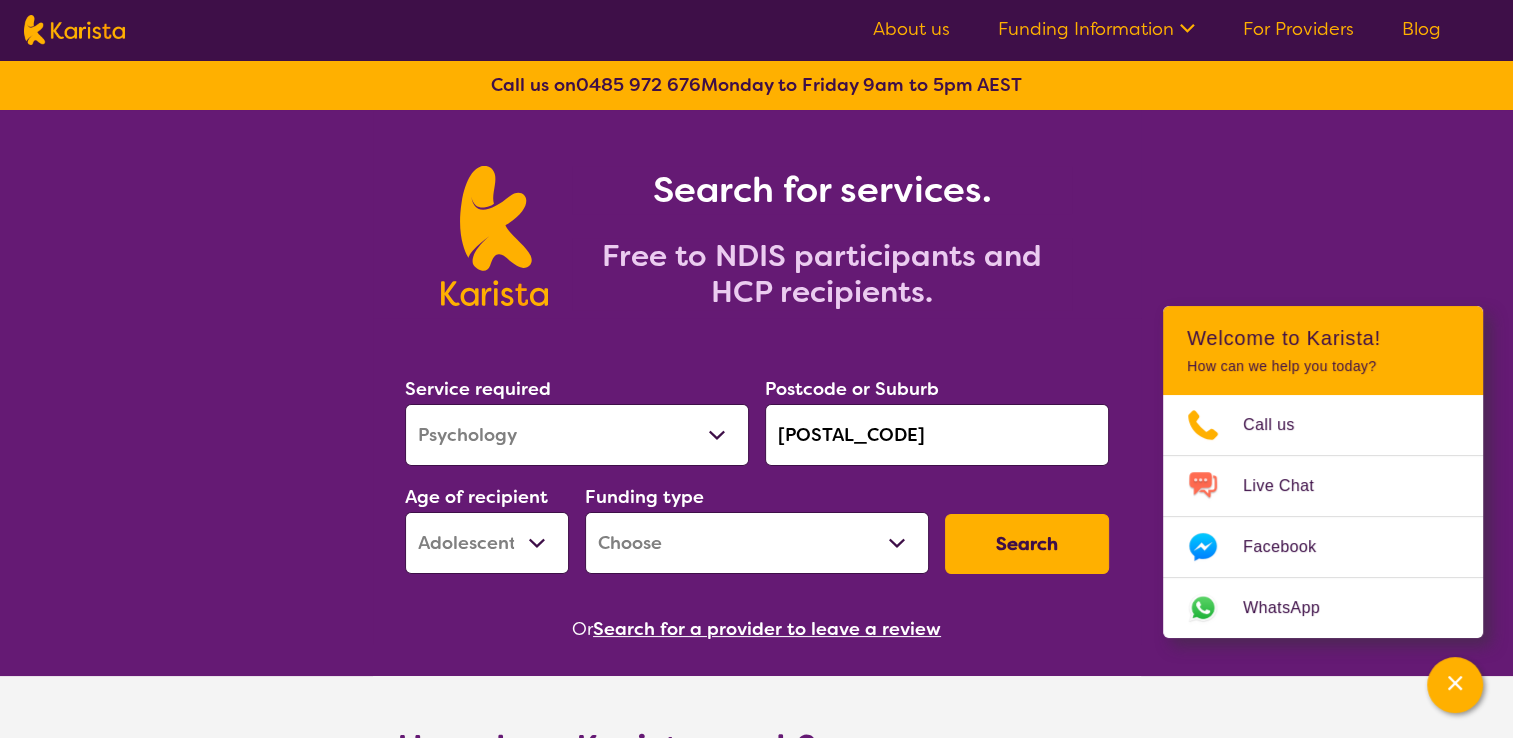click on "Early Childhood - 0 to 9 Child - 10 to 11 Adolescent - 12 to 17 Adult - 18 to 64 Aged - 65+" at bounding box center (487, 543) 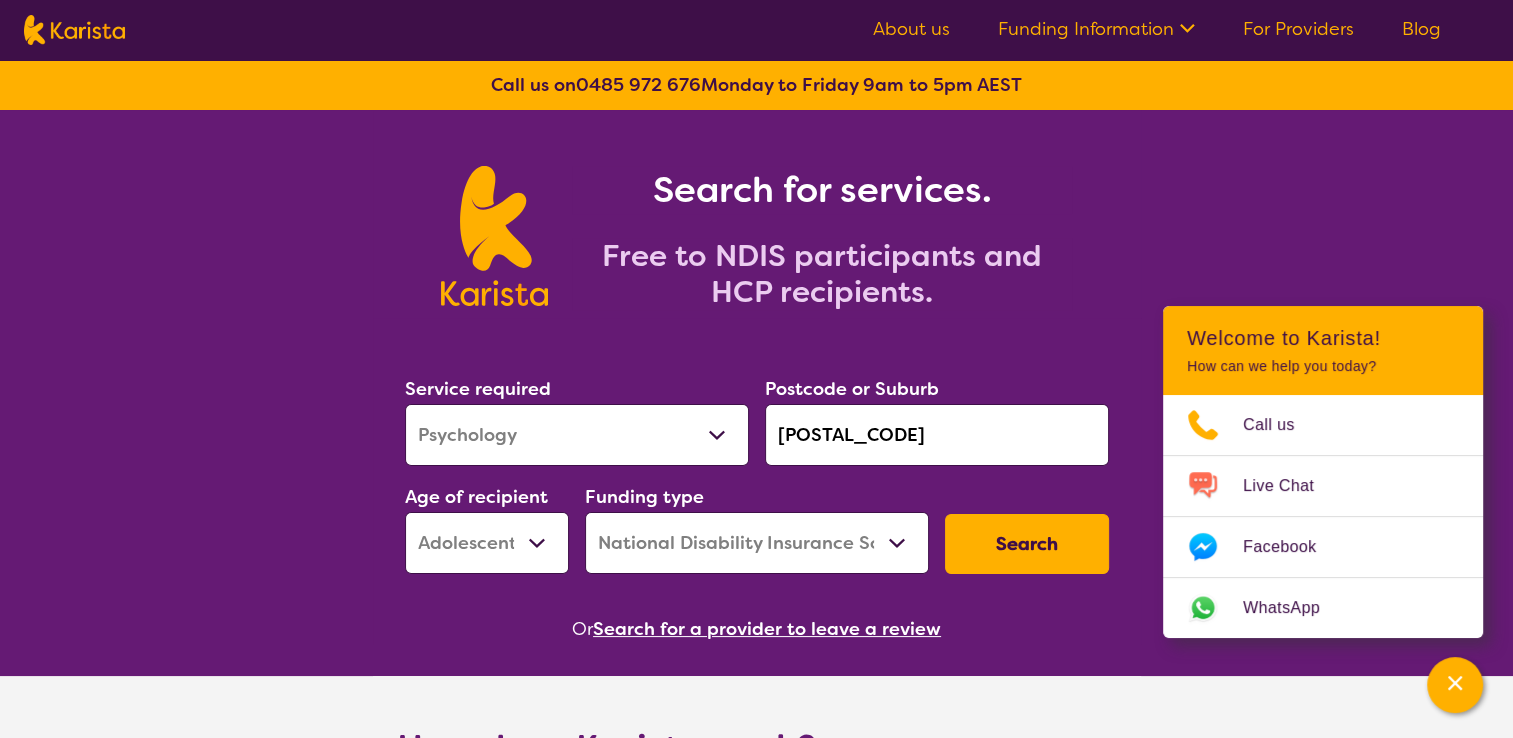 click on "Home Care Package (HCP) National Disability Insurance Scheme (NDIS) I don't know" at bounding box center [757, 543] 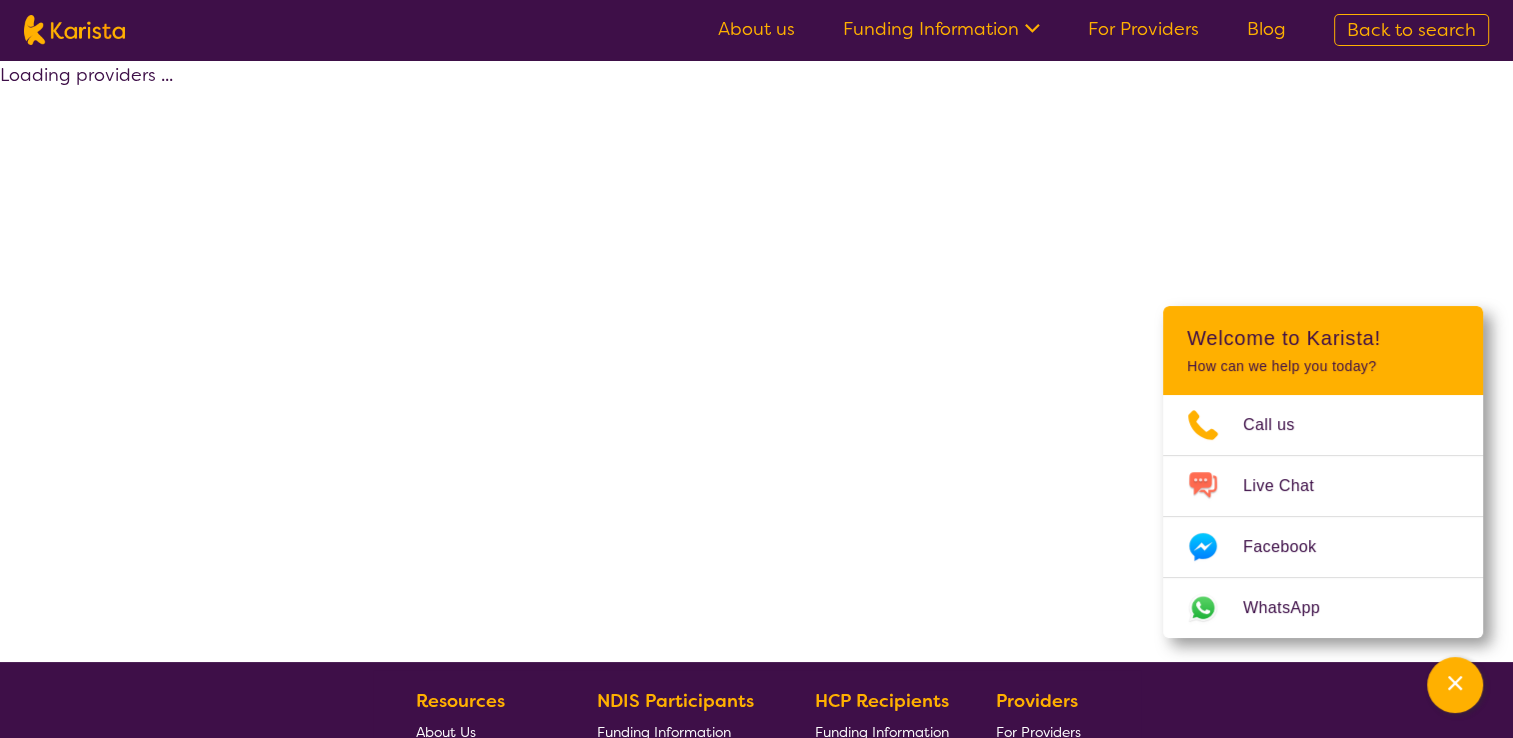select on "by_score" 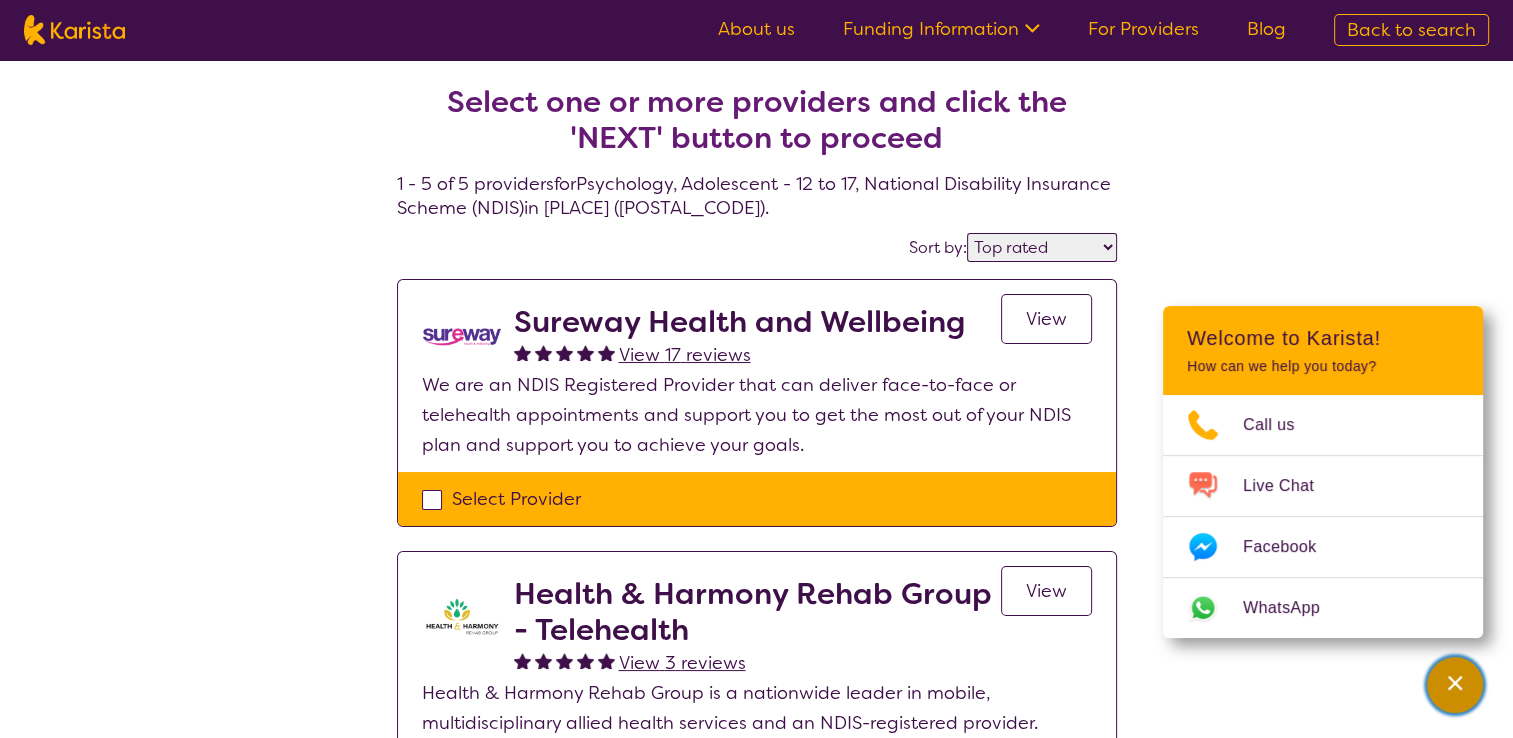 click 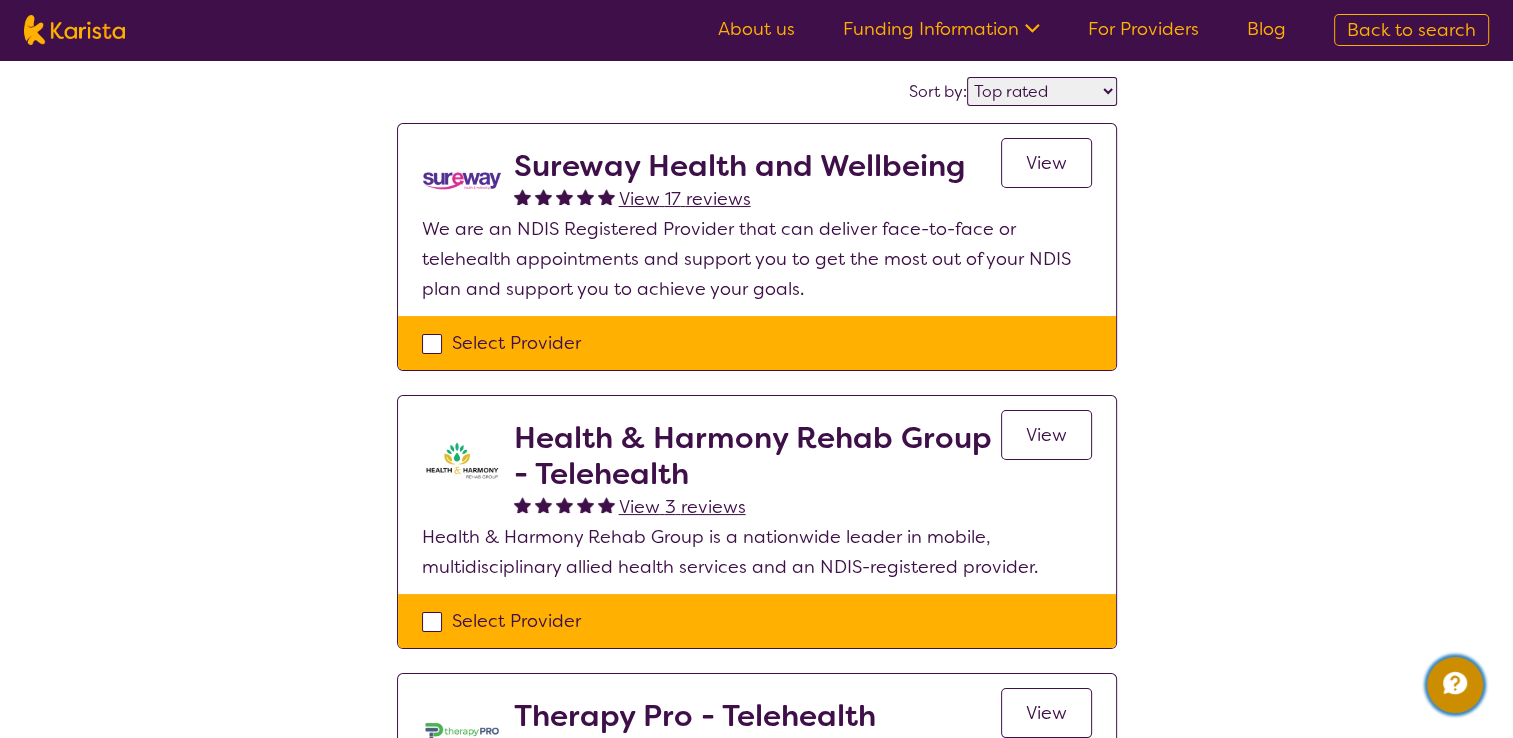 scroll, scrollTop: 100, scrollLeft: 0, axis: vertical 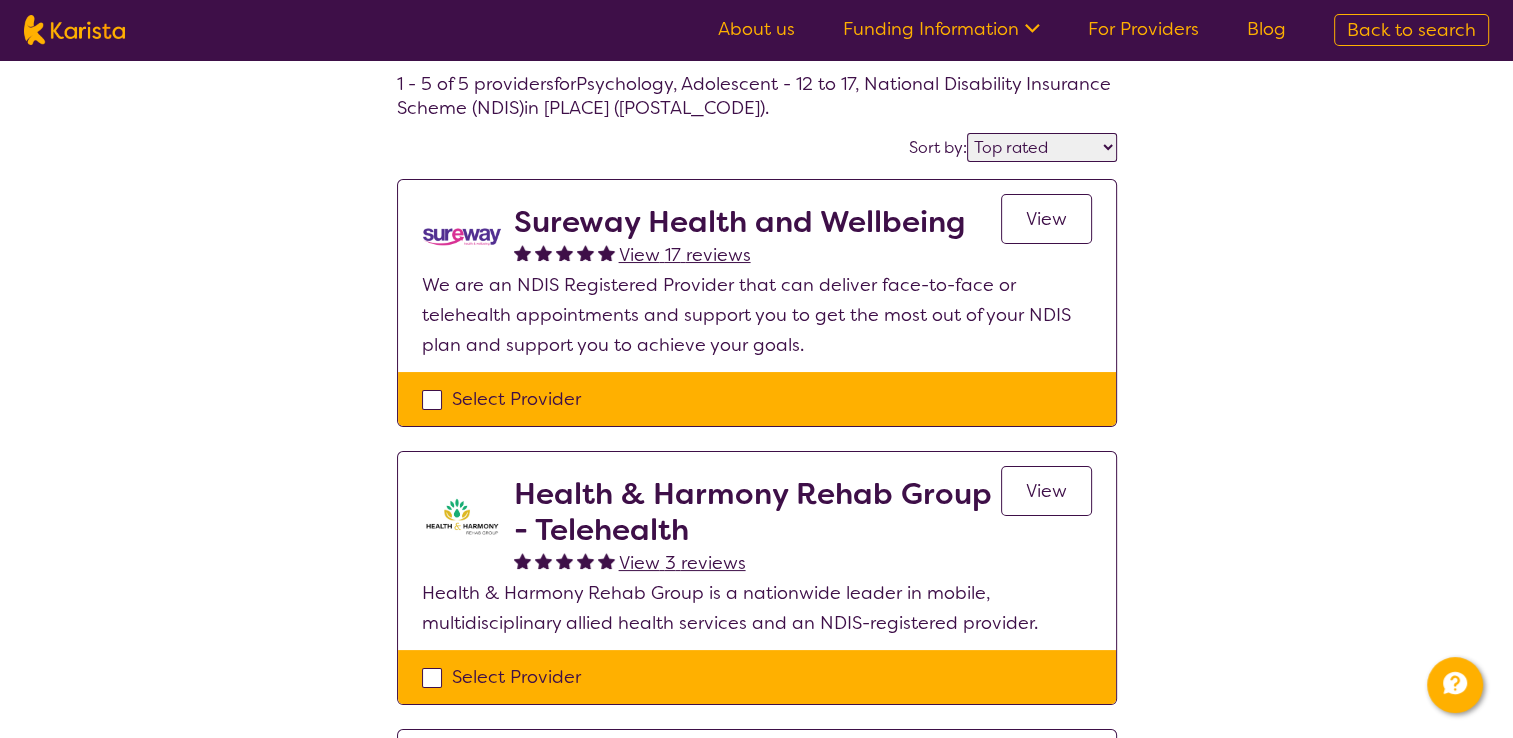 click on "Select Provider" at bounding box center (757, 399) 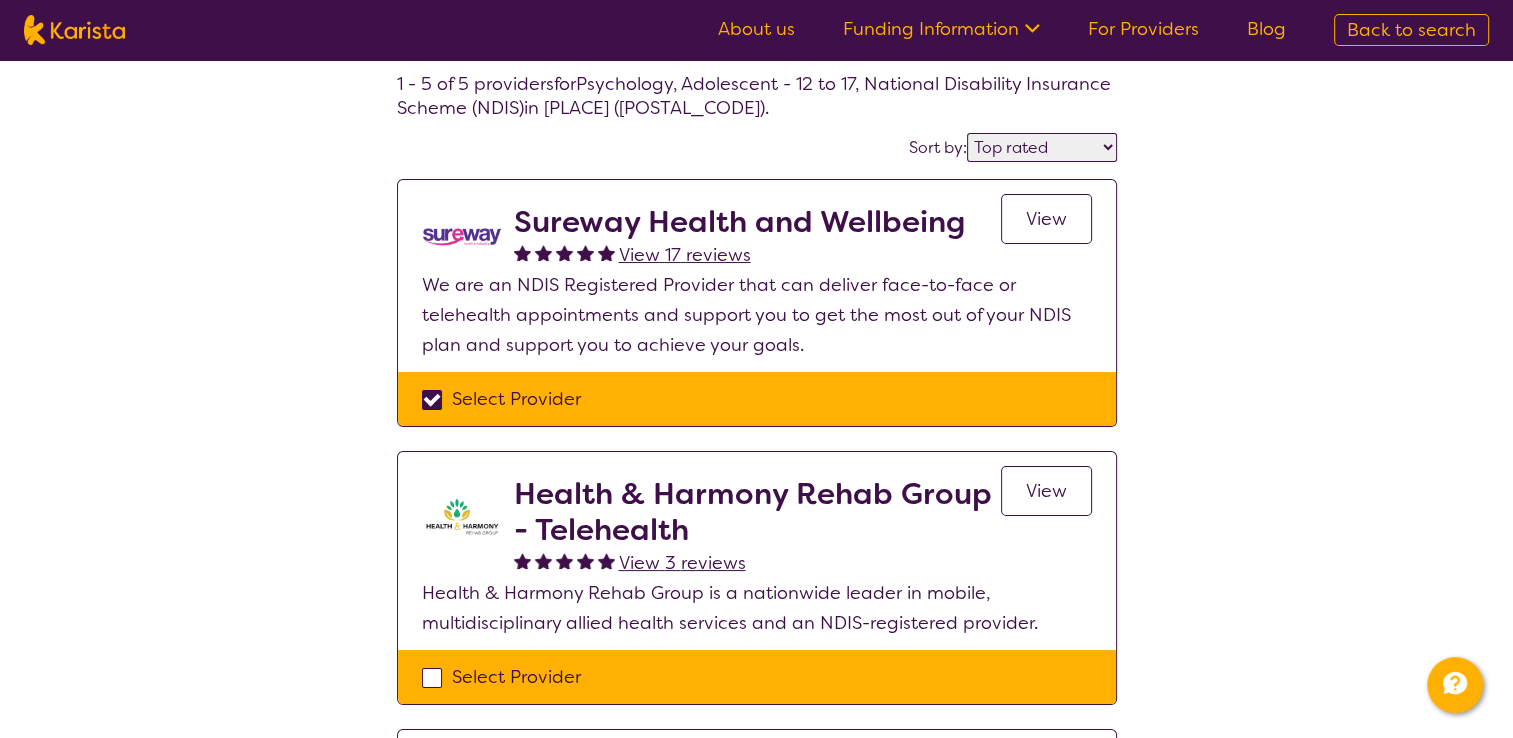 checkbox on "true" 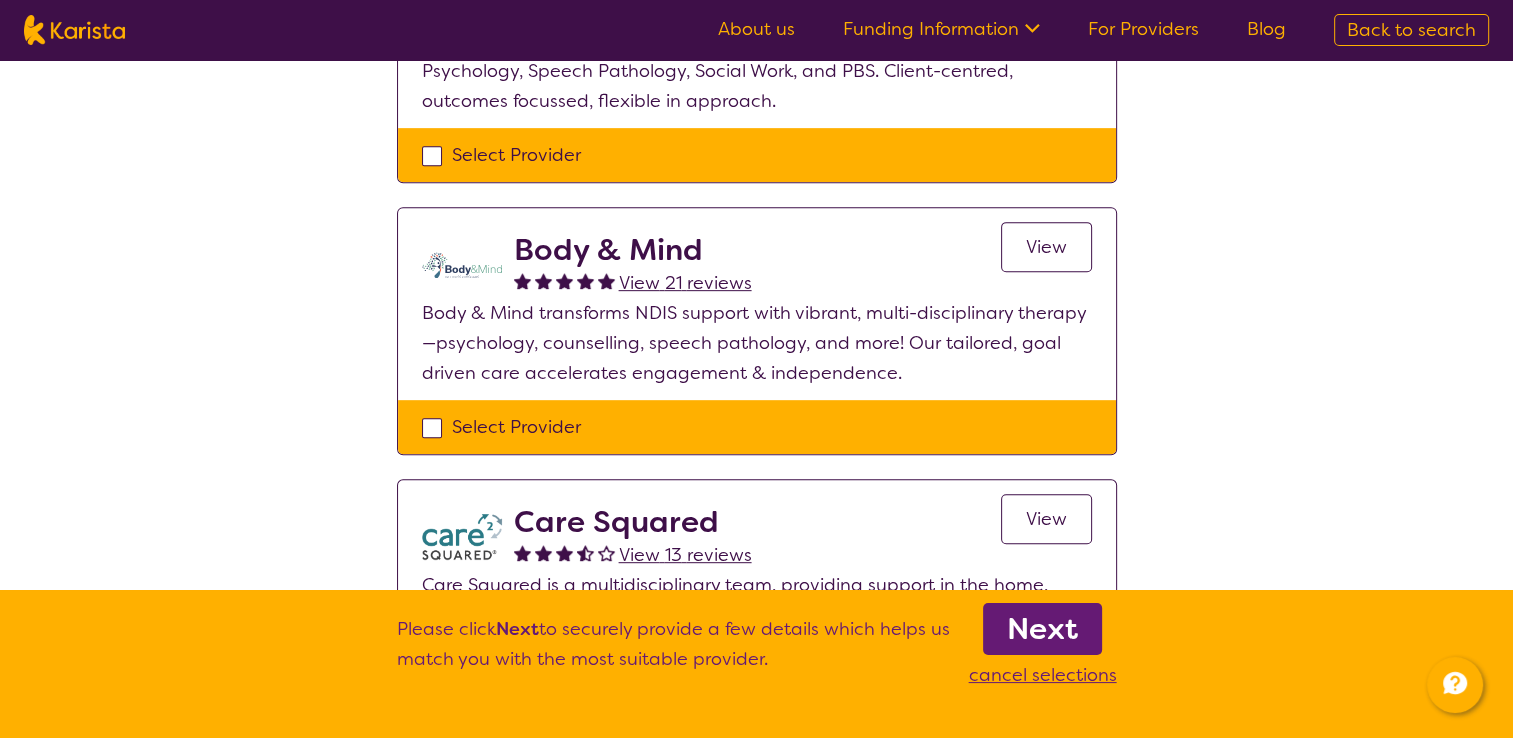 scroll, scrollTop: 900, scrollLeft: 0, axis: vertical 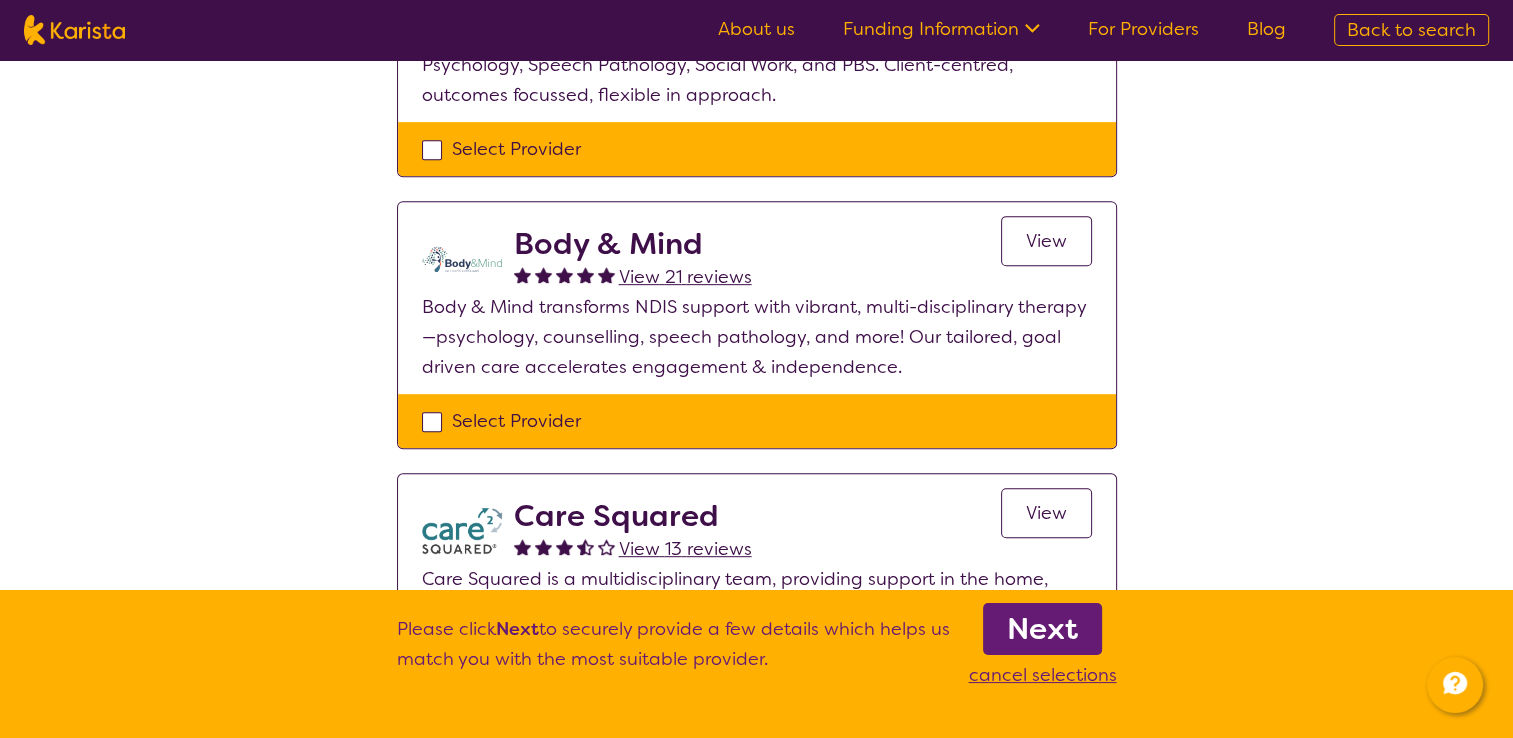 click on "Select Provider" at bounding box center (757, 421) 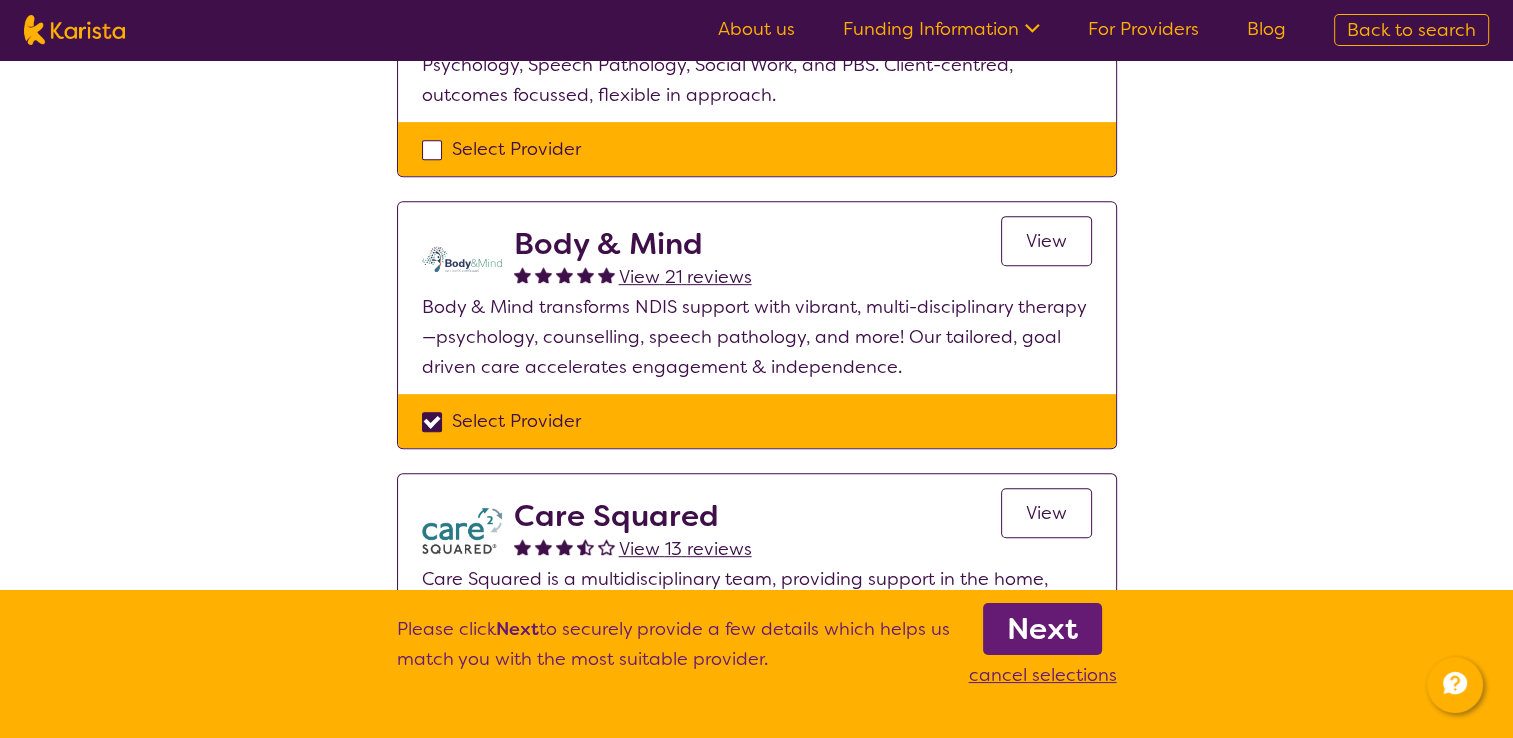 checkbox on "true" 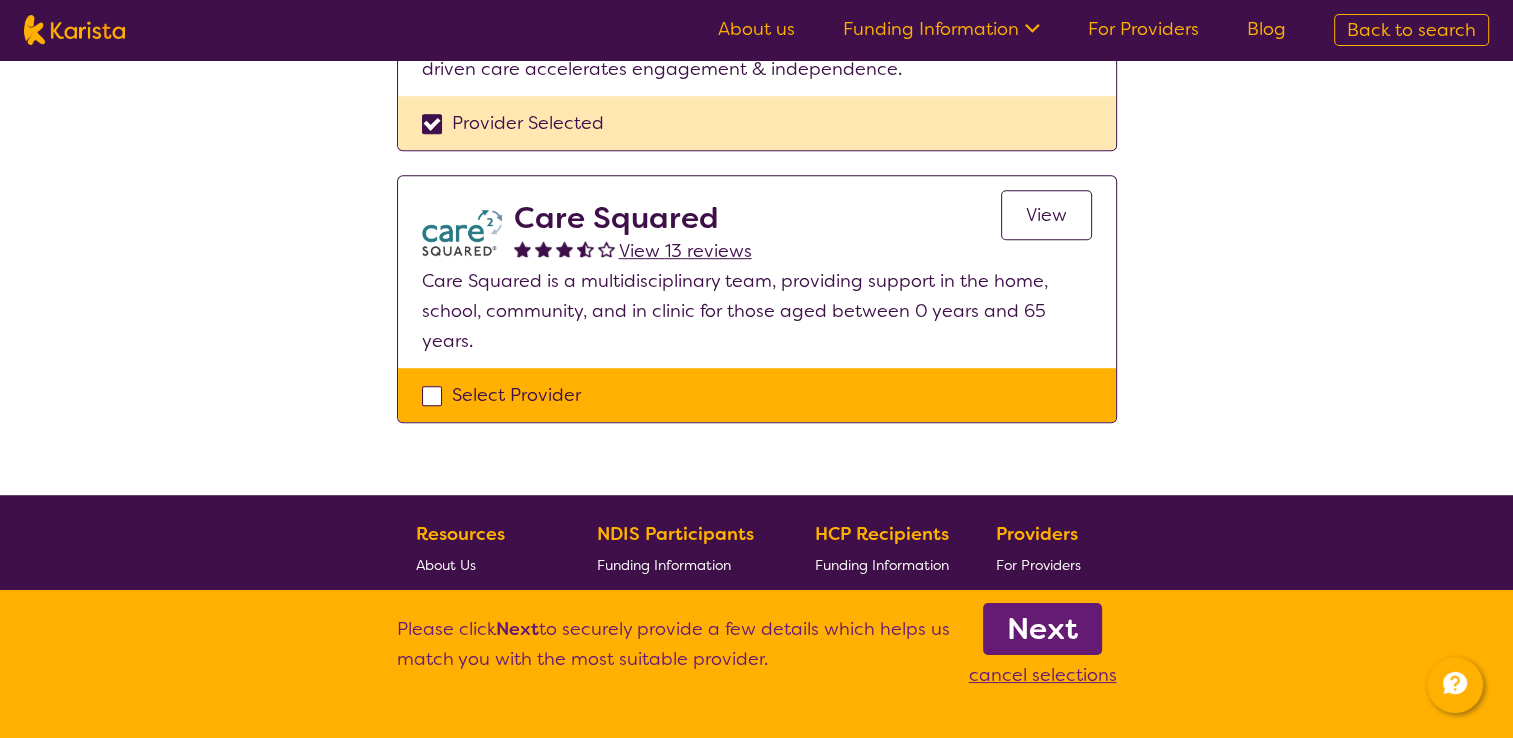 scroll, scrollTop: 1300, scrollLeft: 0, axis: vertical 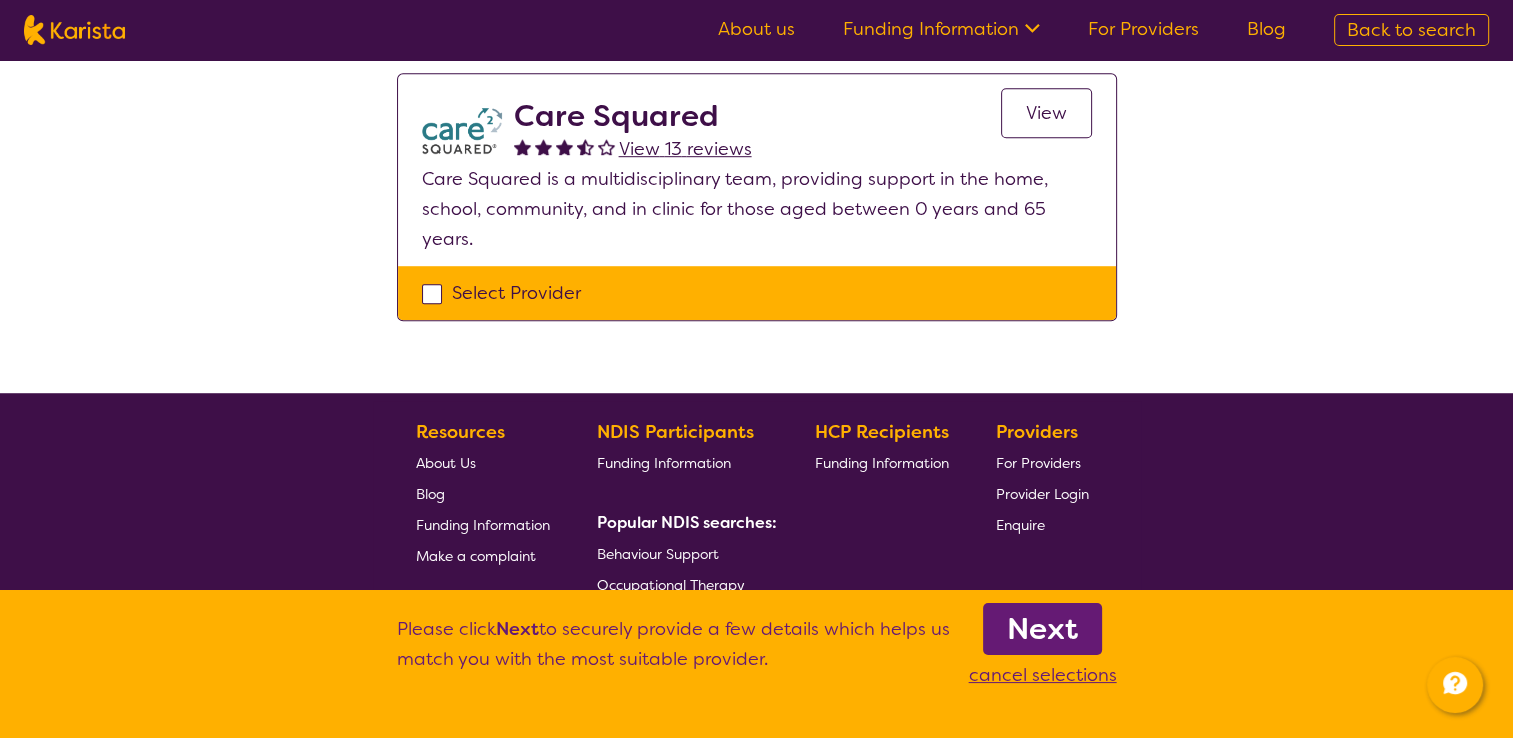 click on "Select Provider" at bounding box center [757, 293] 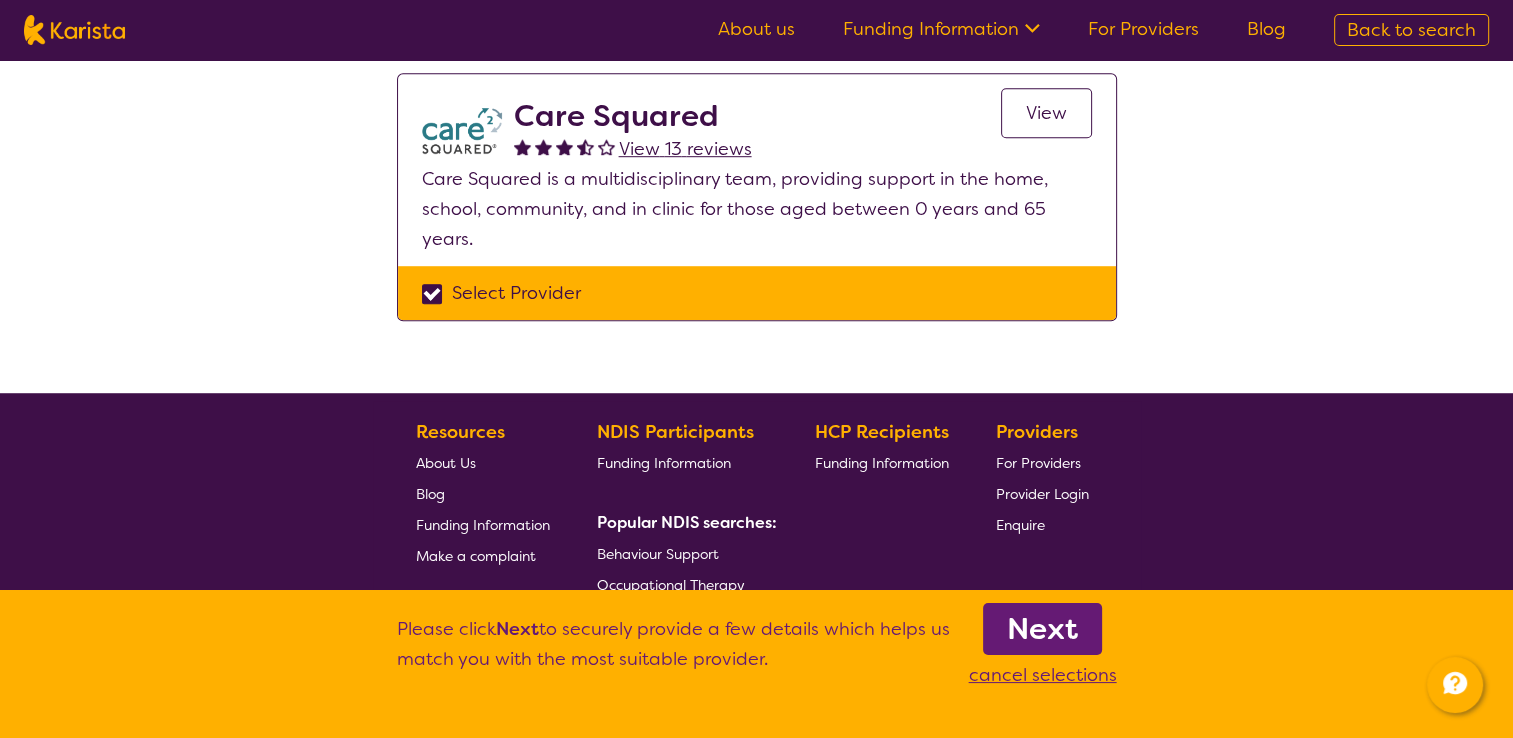checkbox on "true" 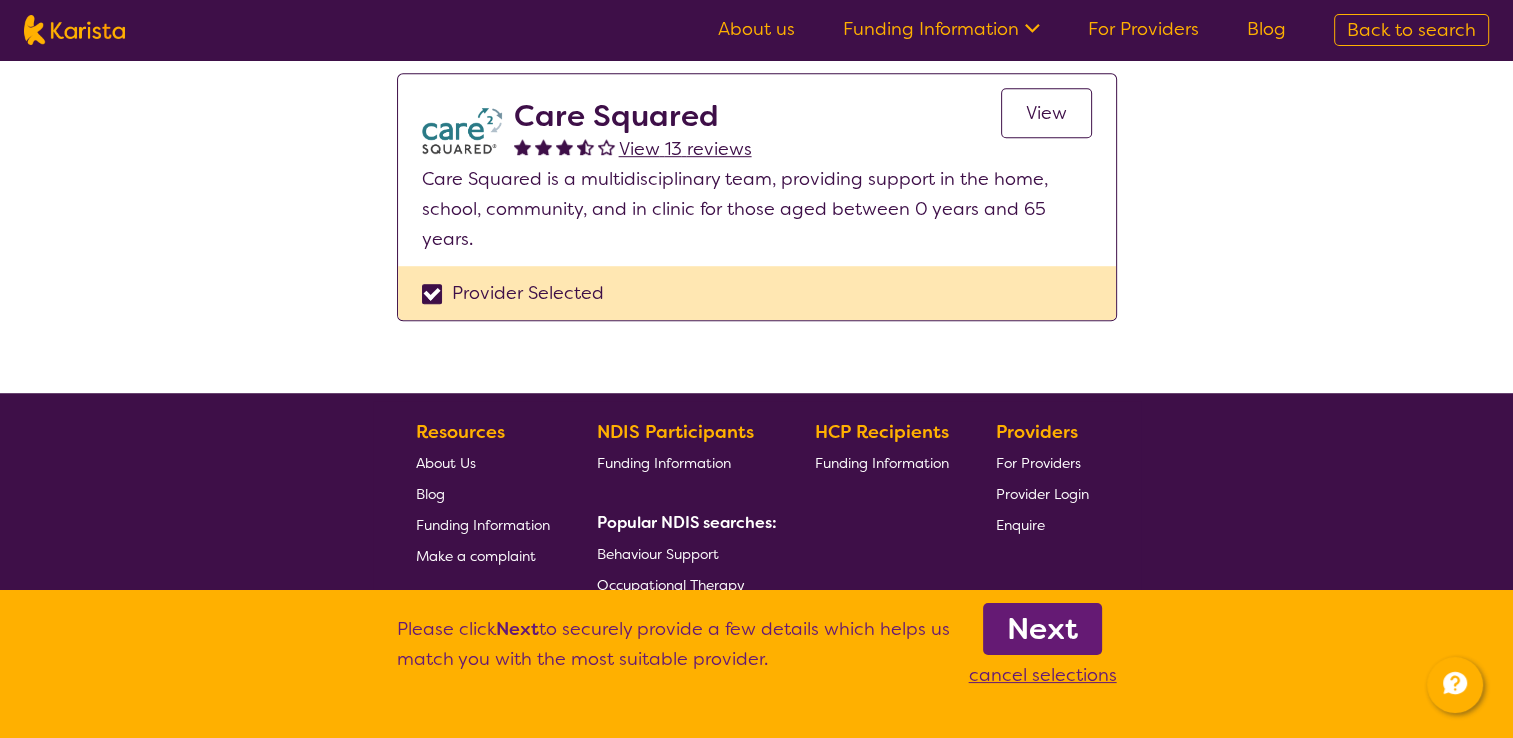click on "Next" at bounding box center [1042, 629] 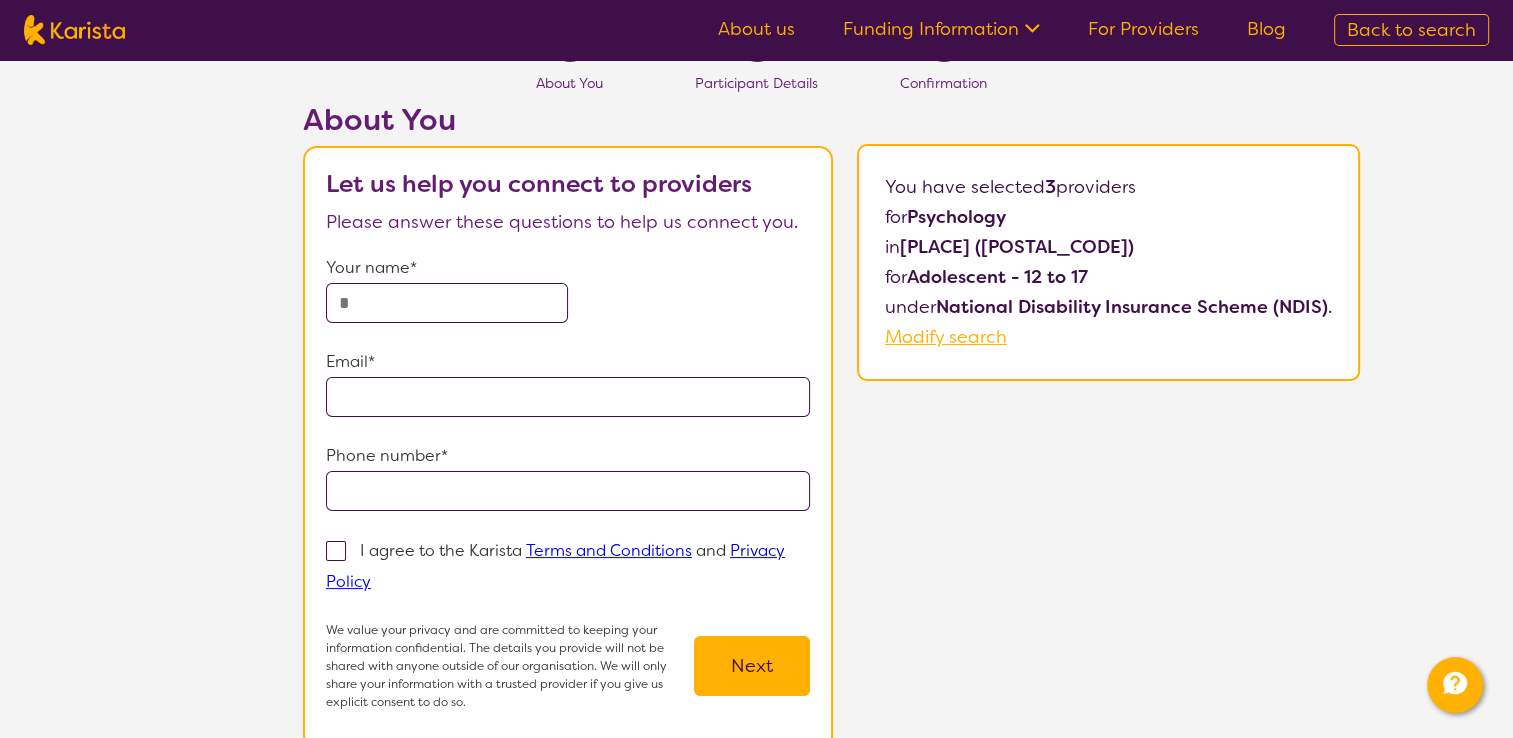 scroll, scrollTop: 0, scrollLeft: 0, axis: both 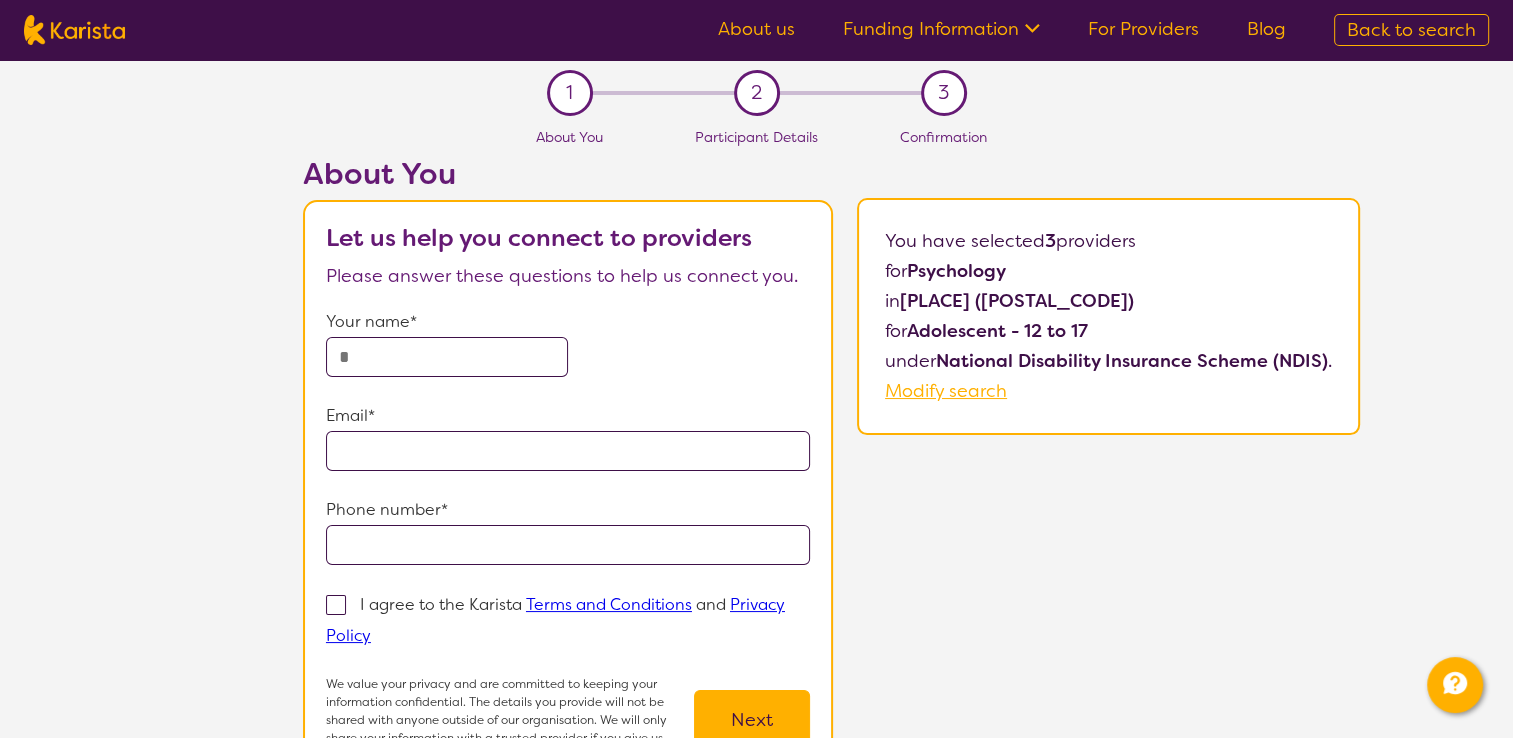 click at bounding box center (447, 357) 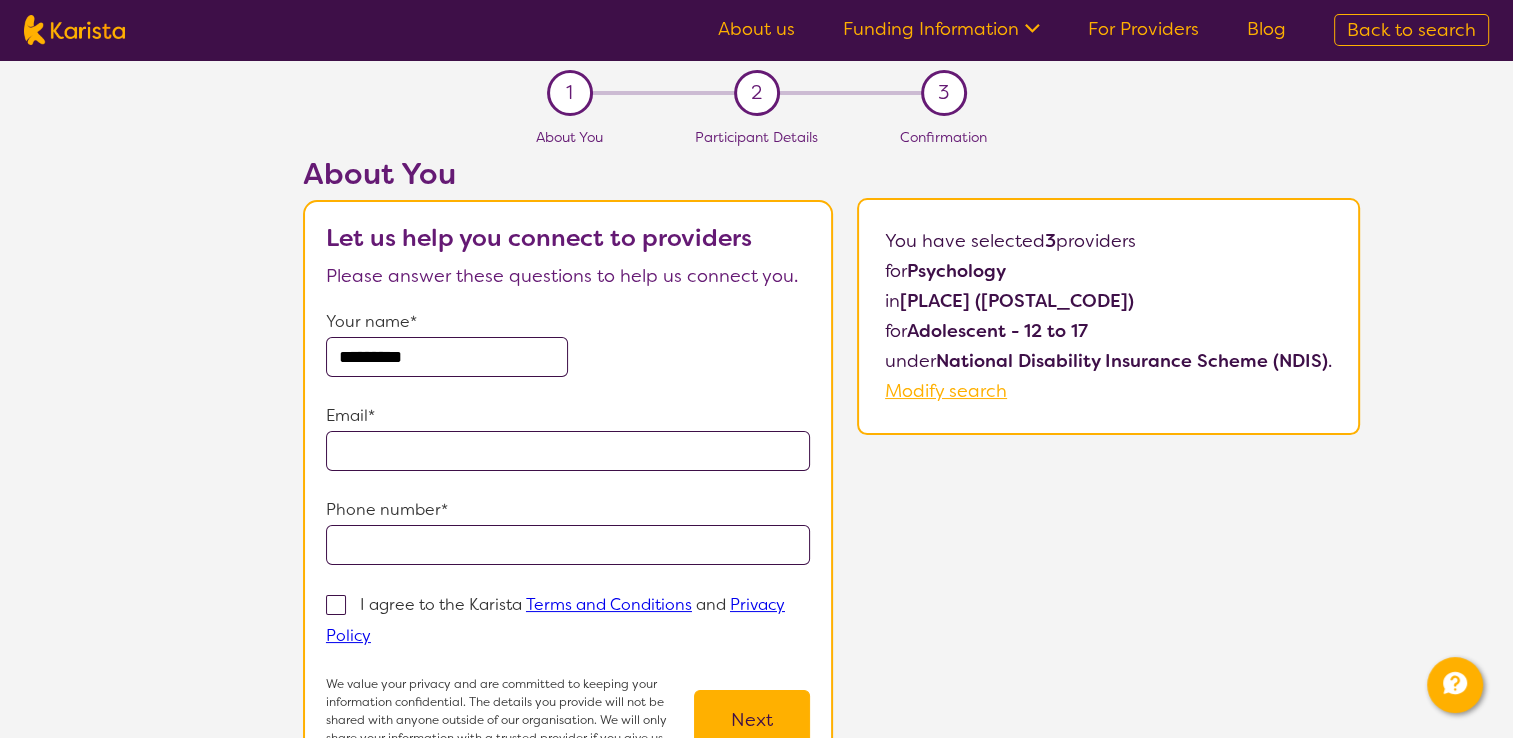 type on "*********" 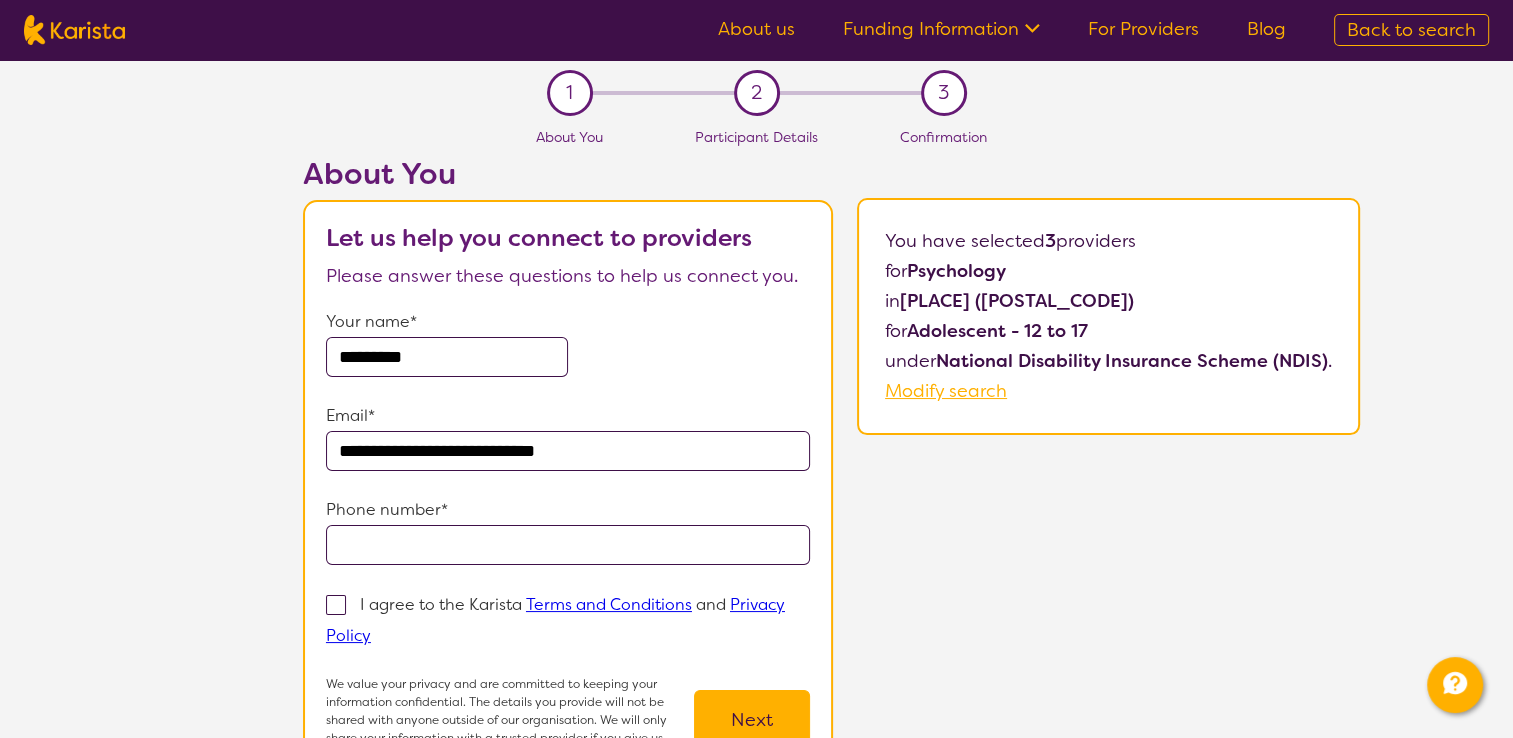 type on "**********" 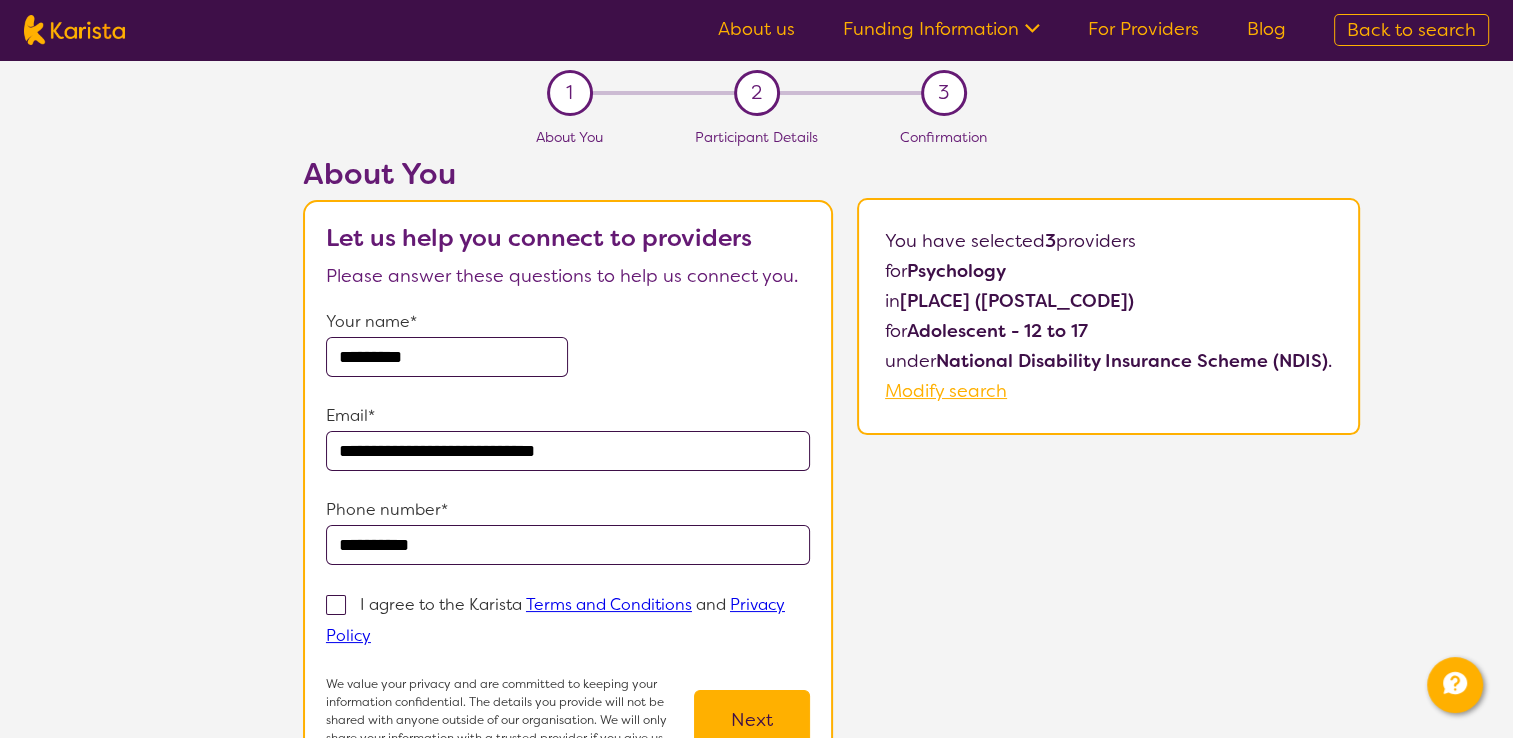 type on "**********" 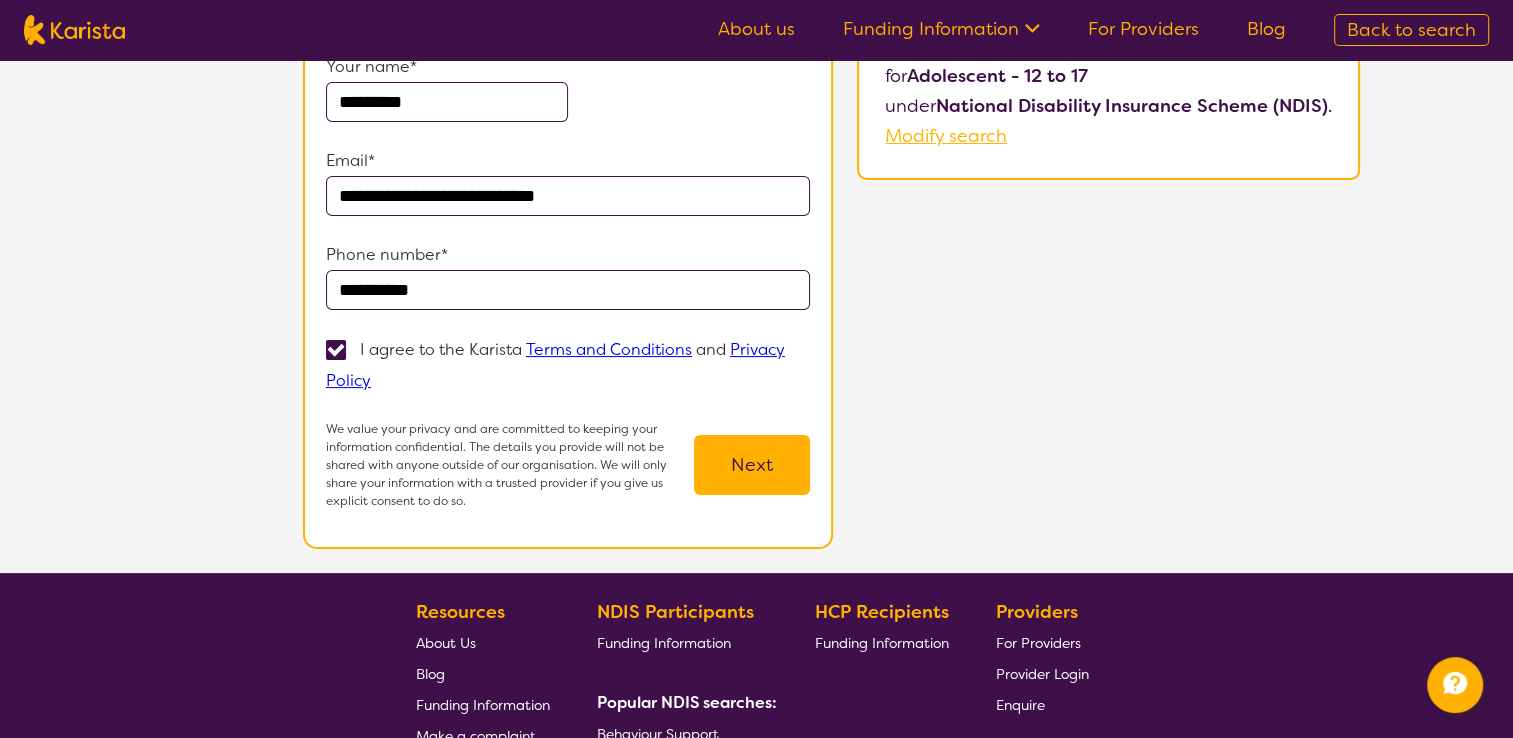 scroll, scrollTop: 300, scrollLeft: 0, axis: vertical 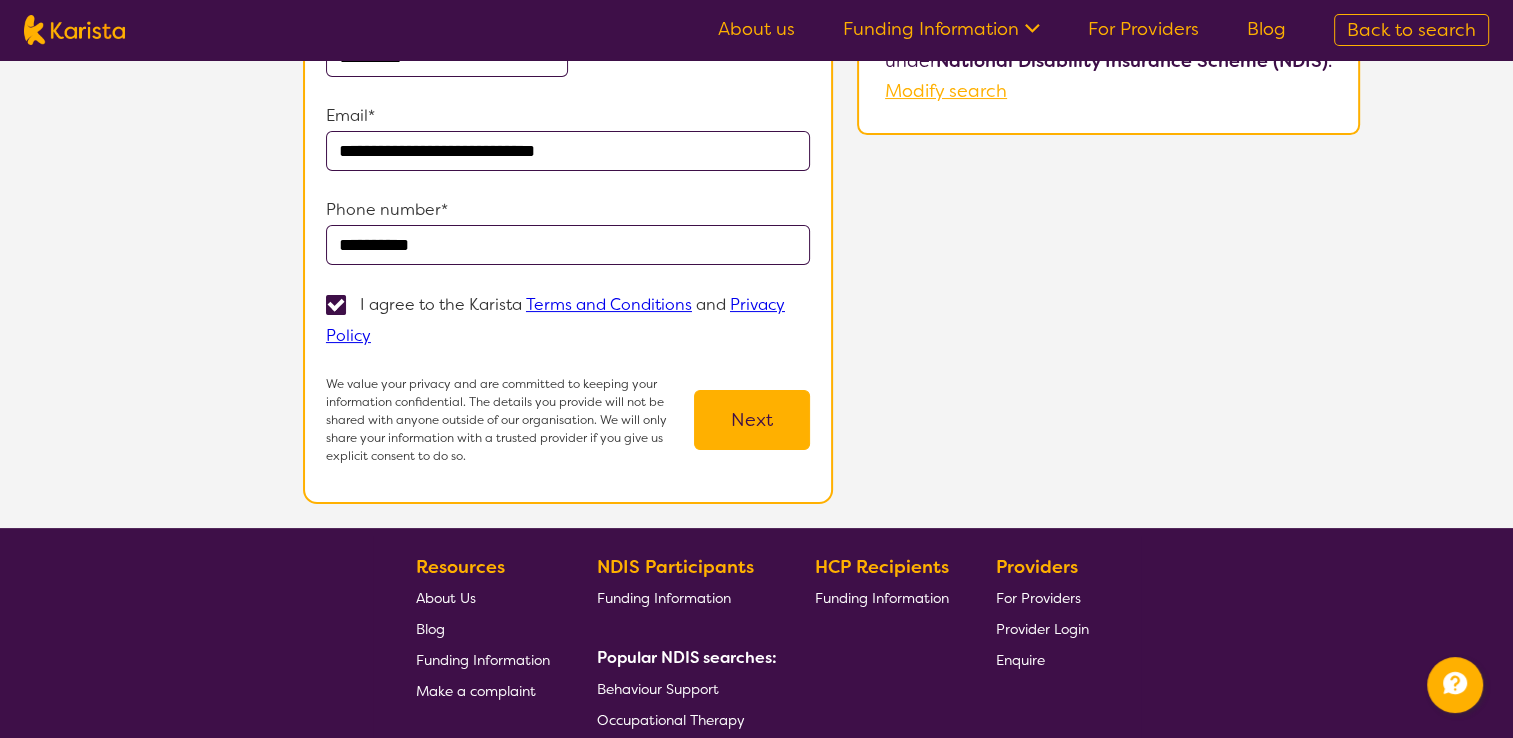 click on "Next" at bounding box center [752, 420] 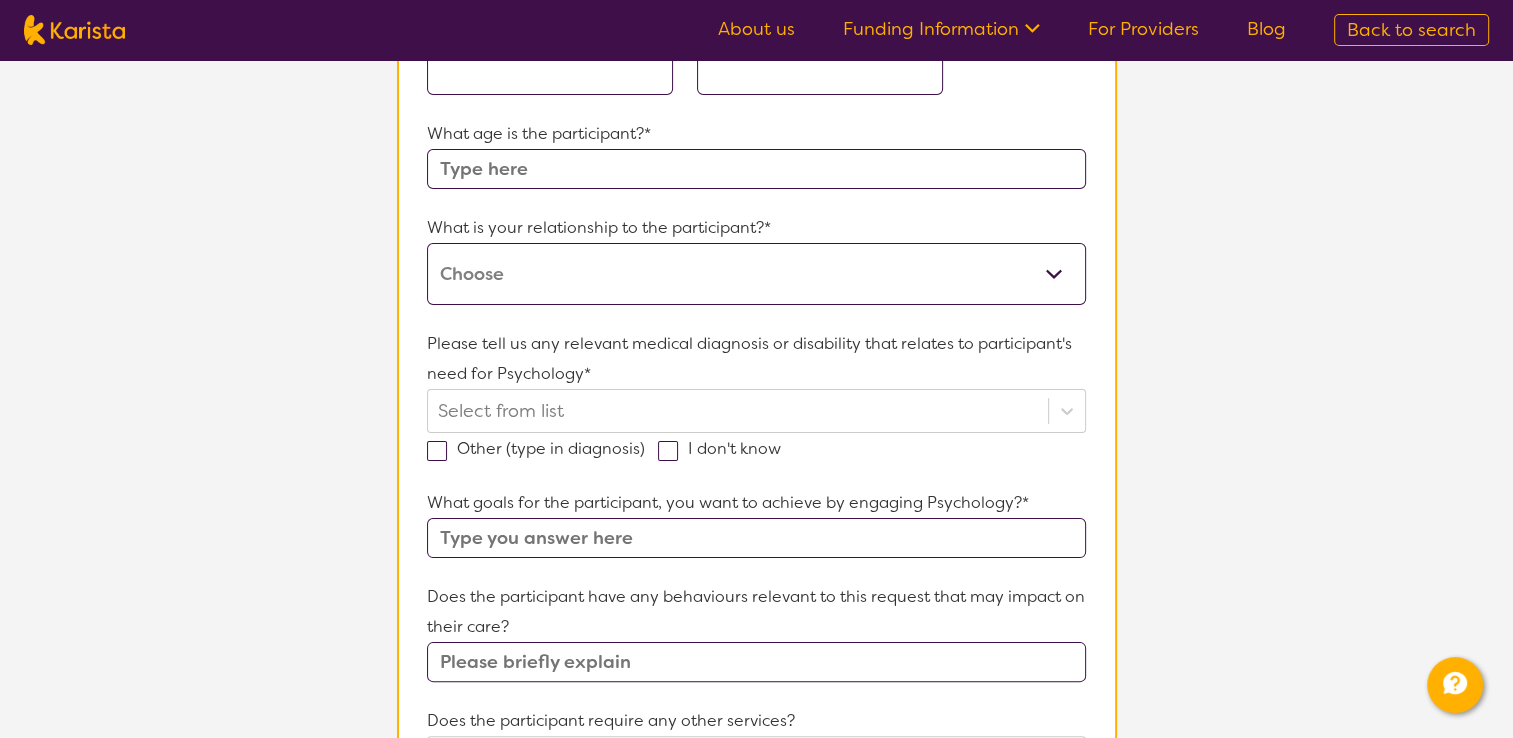scroll, scrollTop: 0, scrollLeft: 0, axis: both 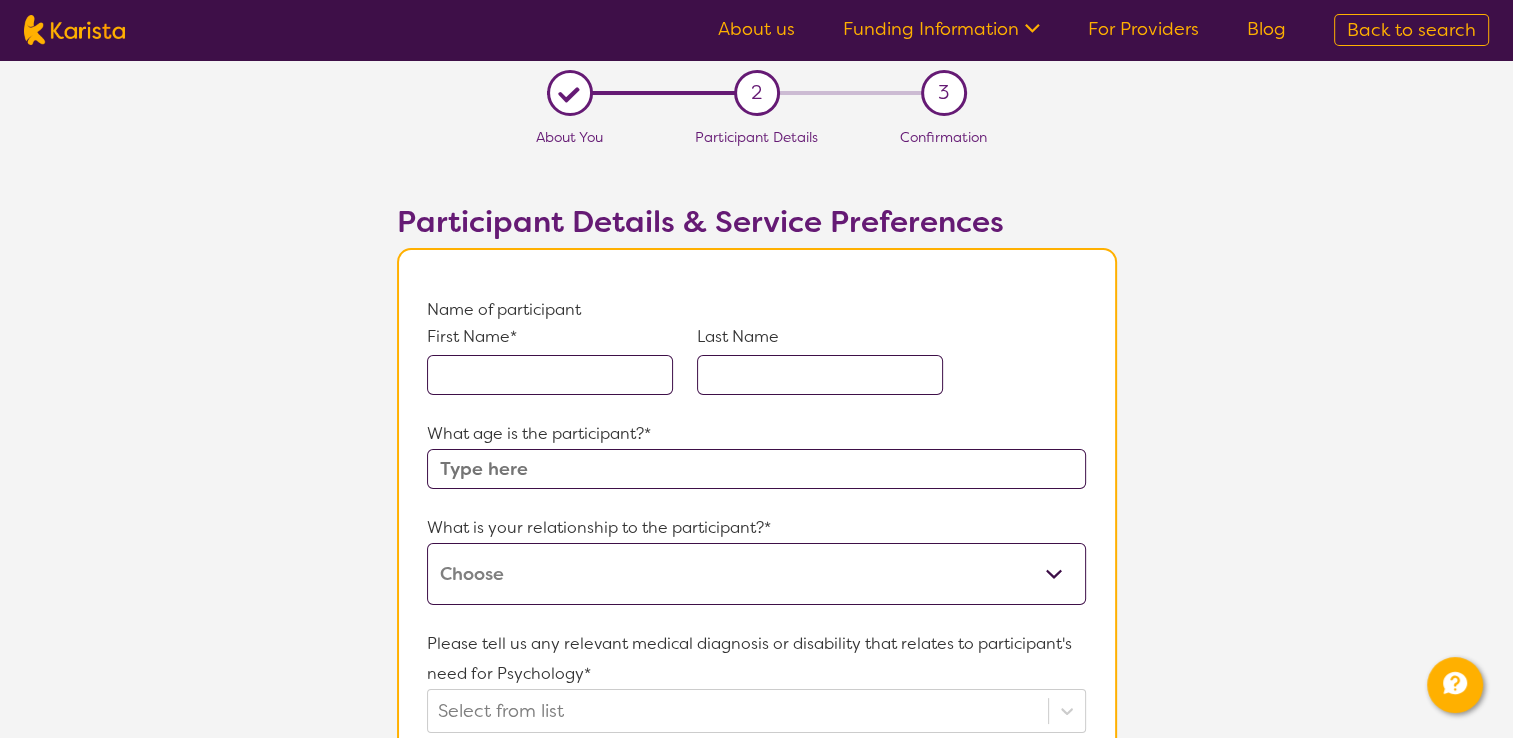 click at bounding box center [550, 375] 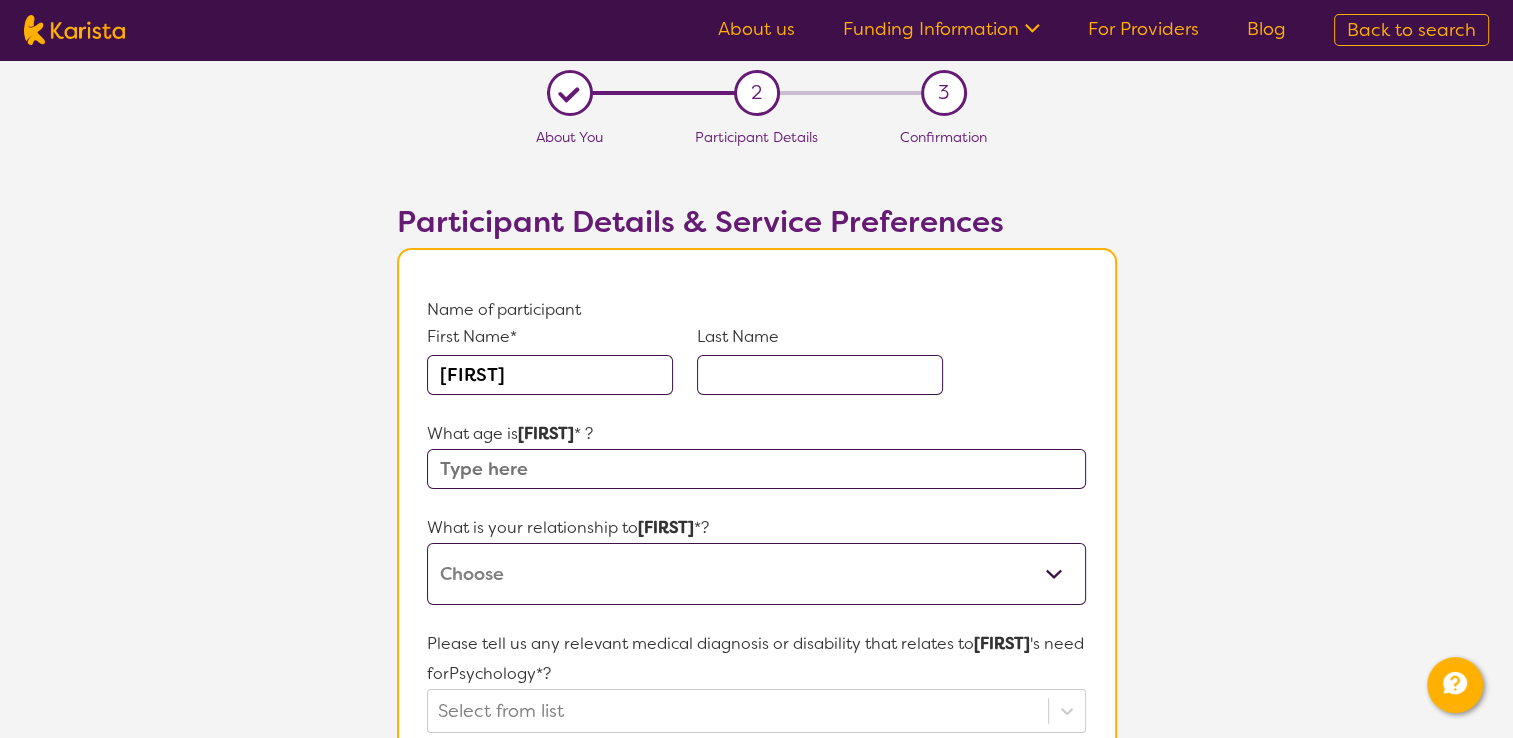 type on "[FIRST]" 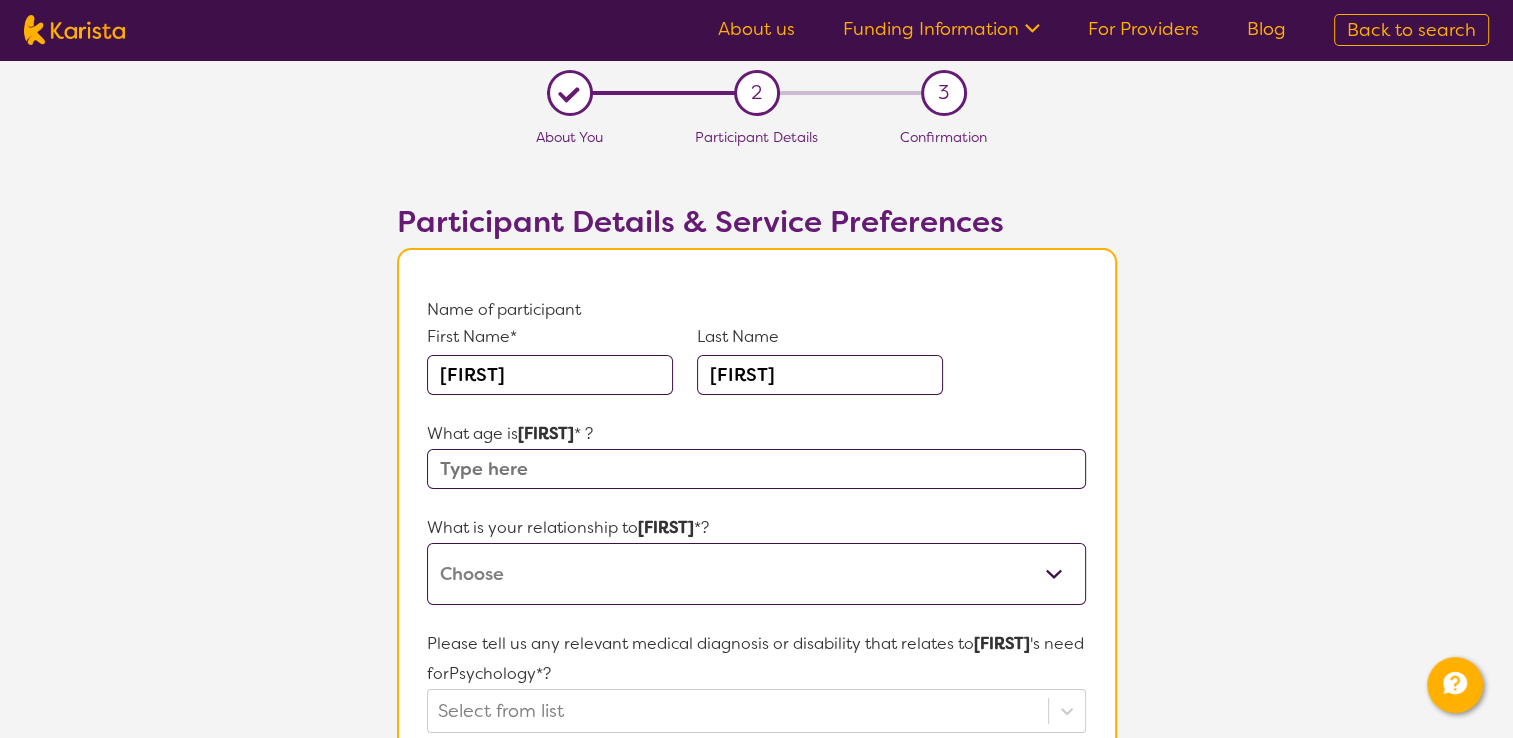 type on "[FIRST]" 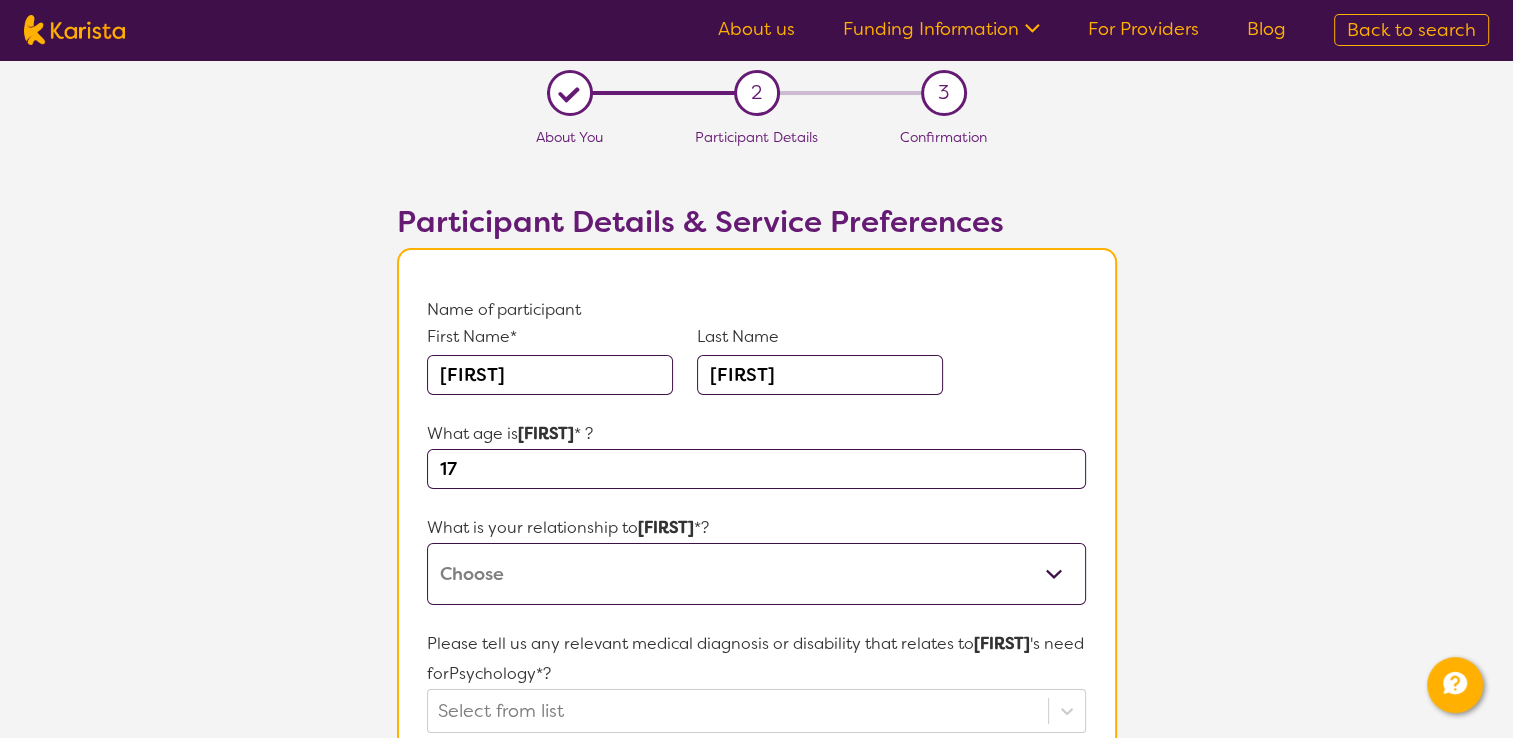 type on "17" 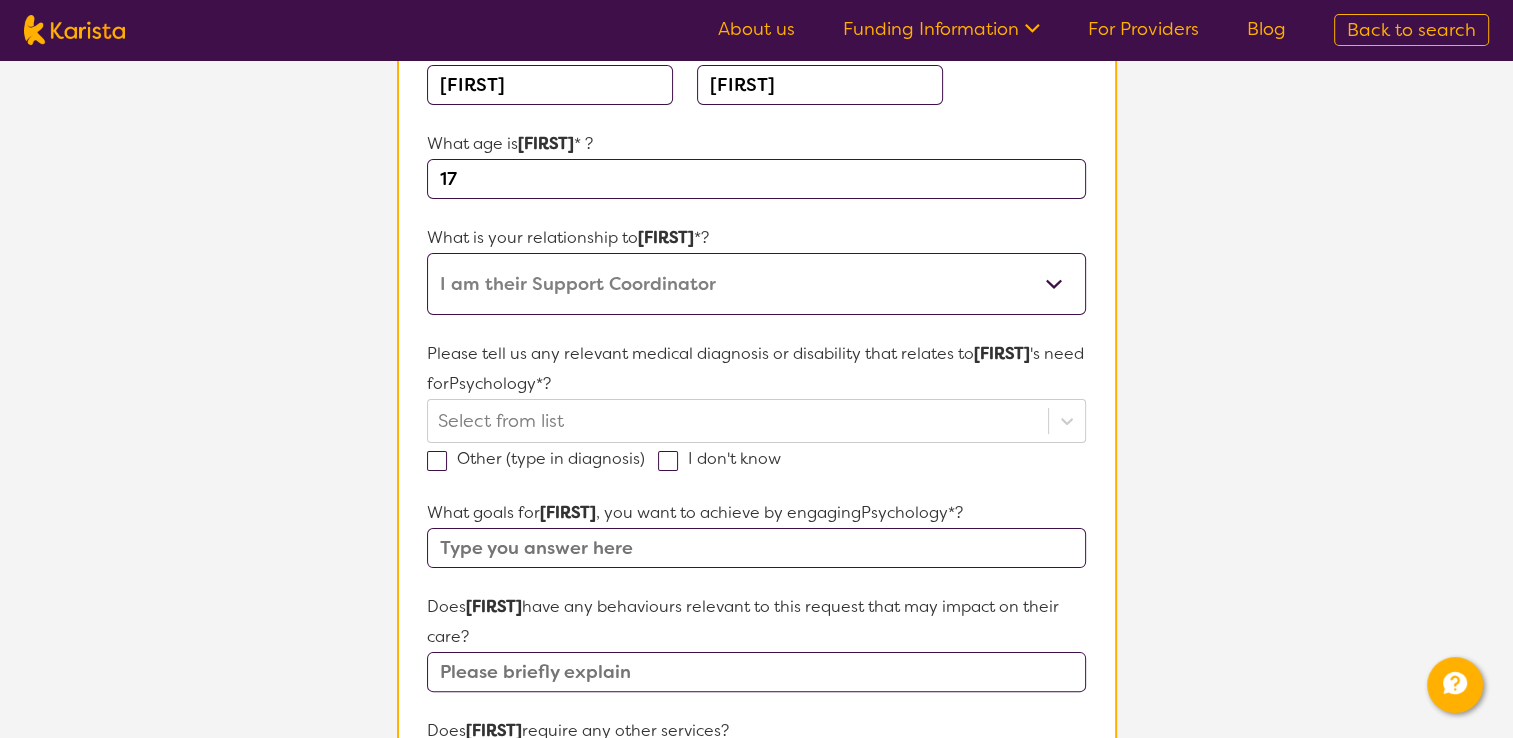 scroll, scrollTop: 300, scrollLeft: 0, axis: vertical 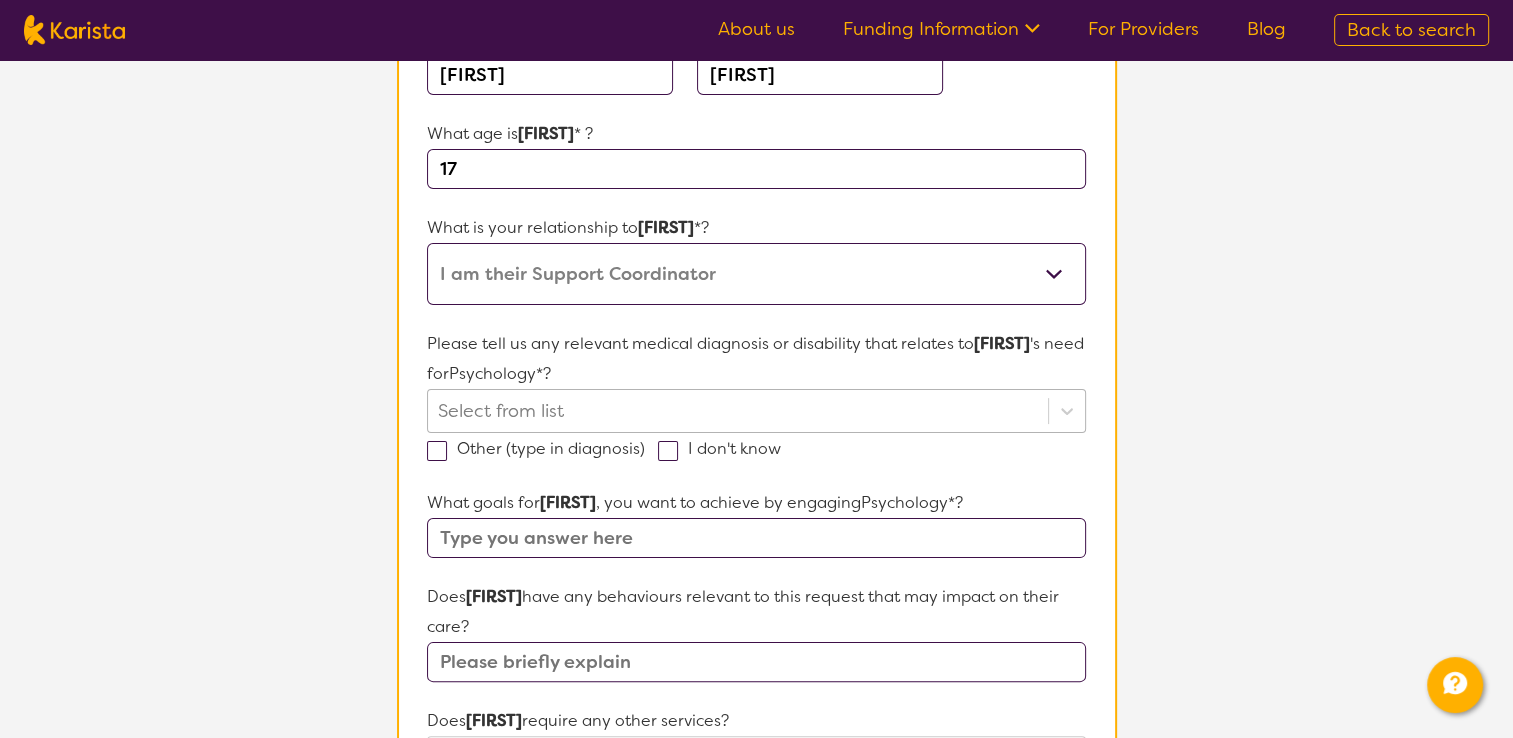 click at bounding box center (737, 411) 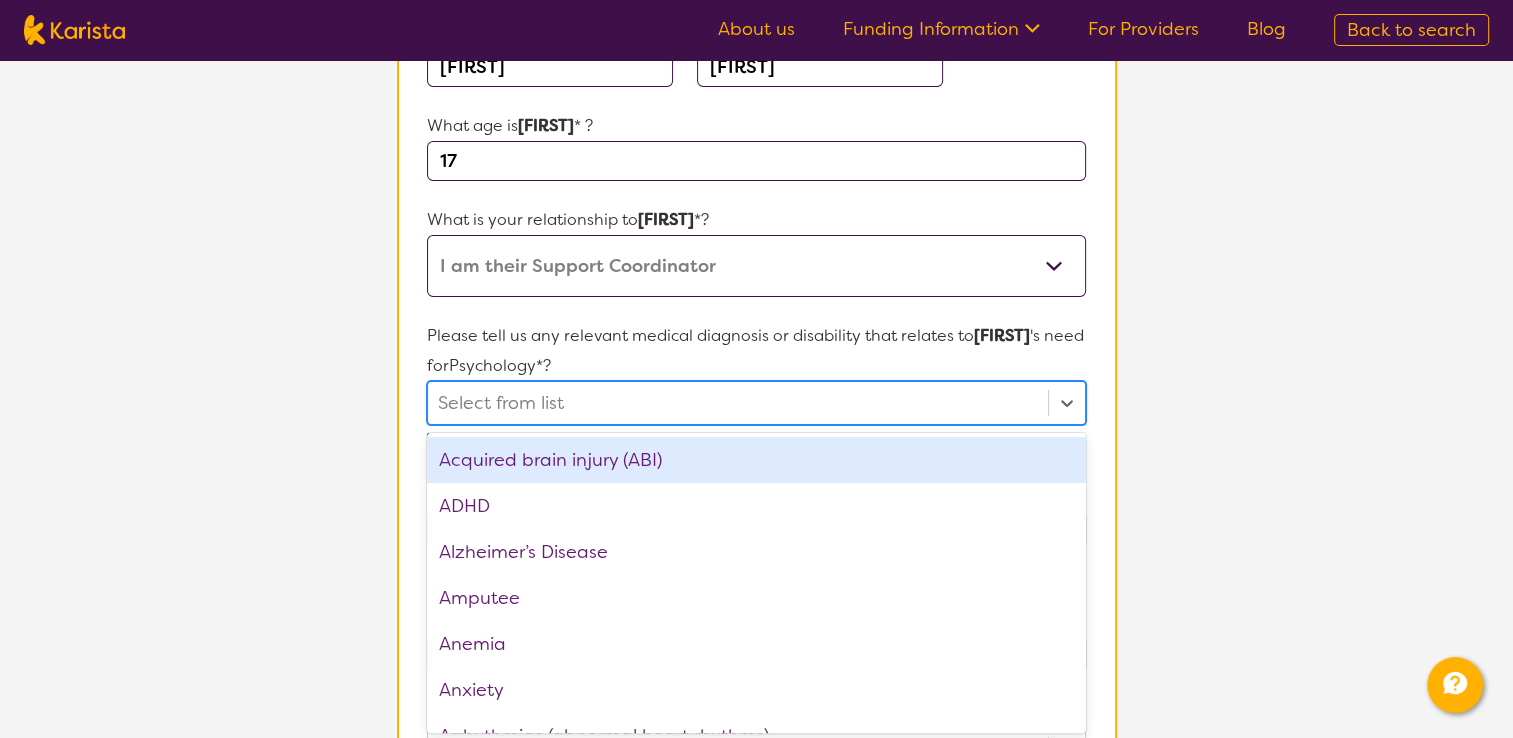 scroll, scrollTop: 308, scrollLeft: 0, axis: vertical 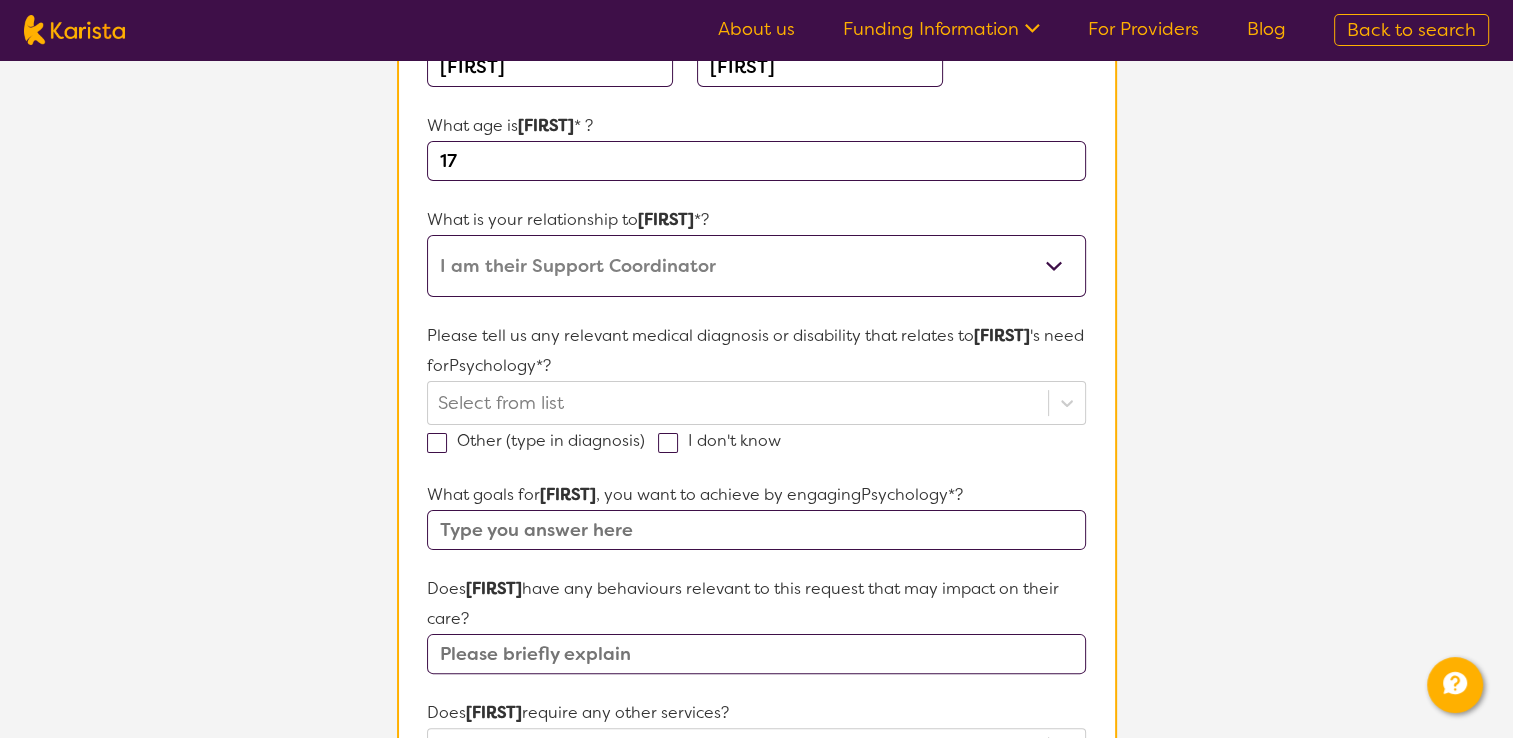 click on "Participant Details Name of participant First Name* [FIRST] Last Name [LAST] What age is [FIRST] * ? [AGE] What is your relationship to [FIRST] *? This request is for myself I am their parent I am their child I am their spouse/partner I am their carer I am their Support Coordinator I am their Local Area Coordinator I am their Child Safety Officer I am their Aged Care Case Worker Other Please tell us any relevant medical diagnosis or disability that relates to [FIRST]'s need for Psychology *? Select from list Other (type in diagnosis) I don't know What goals for [FIRST], you want to achieve by engaging Psychology *? Does [FIRST] have any behaviours relevant to this request that may impact on their care? Does [FIRST] require any other services? Select from list Is there anything else specific to [FIRST]'s needs that you think is important that has not been covered in these questions? How is [FIRST]'s NDIS plan managed?* Self-managed NDIS plan" at bounding box center [756, 618] 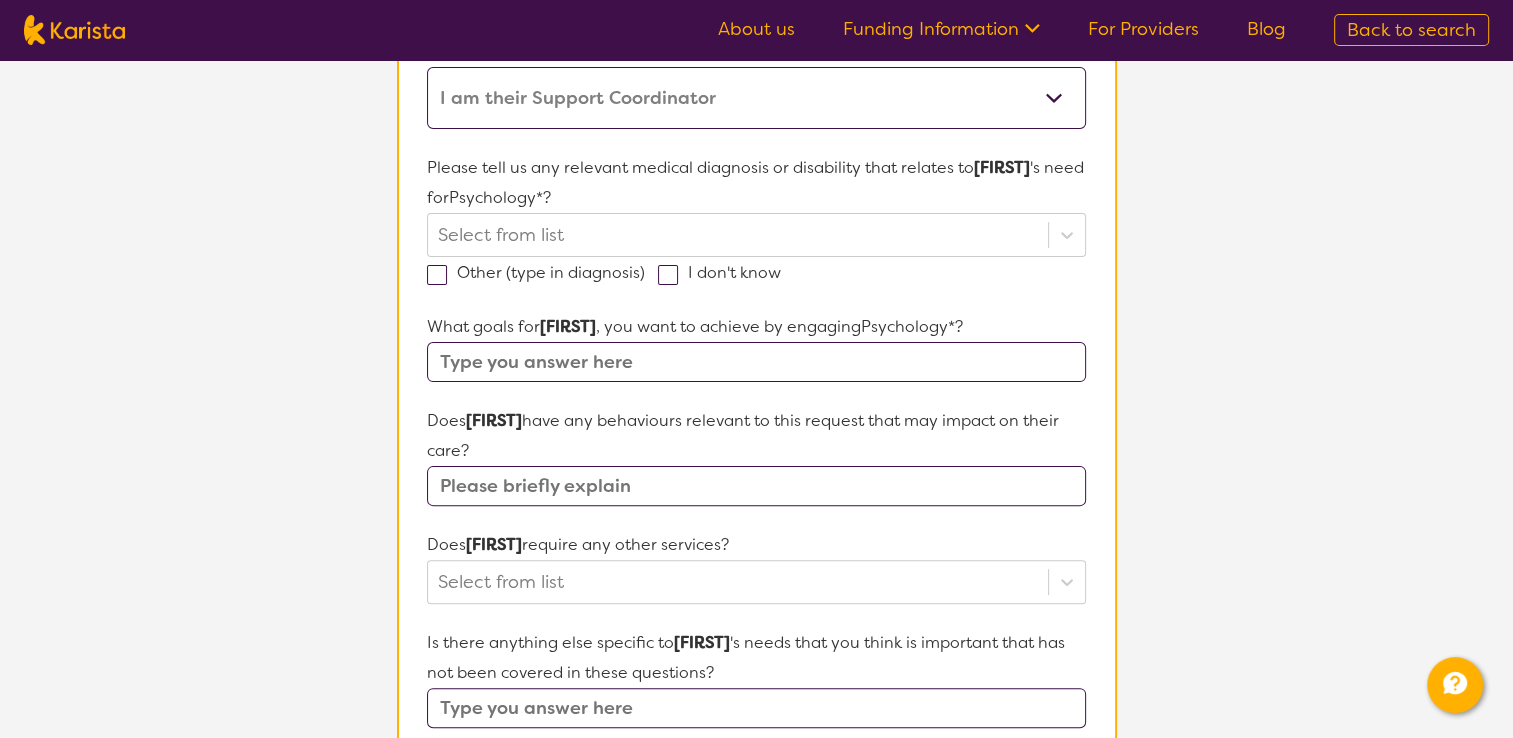 scroll, scrollTop: 508, scrollLeft: 0, axis: vertical 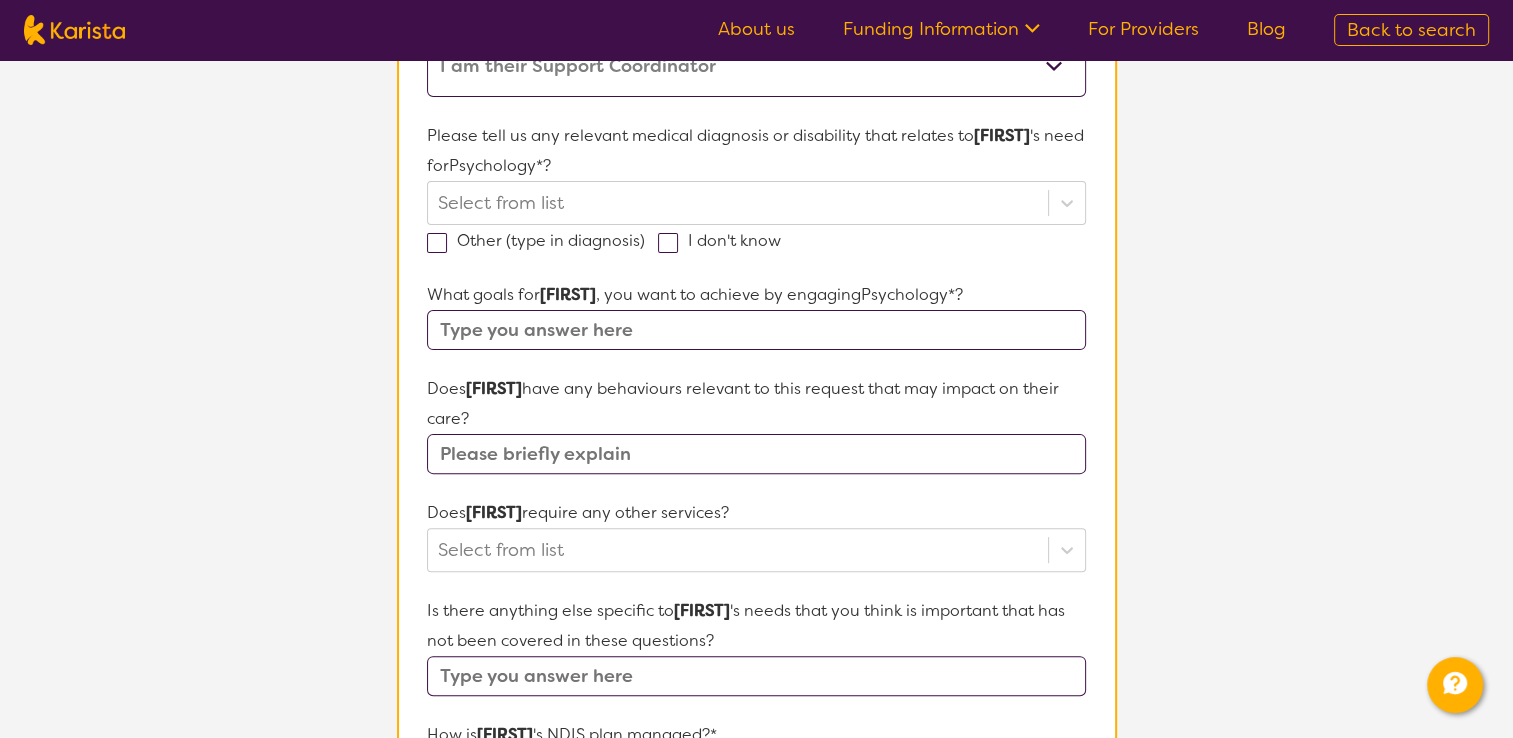 click at bounding box center (668, 243) 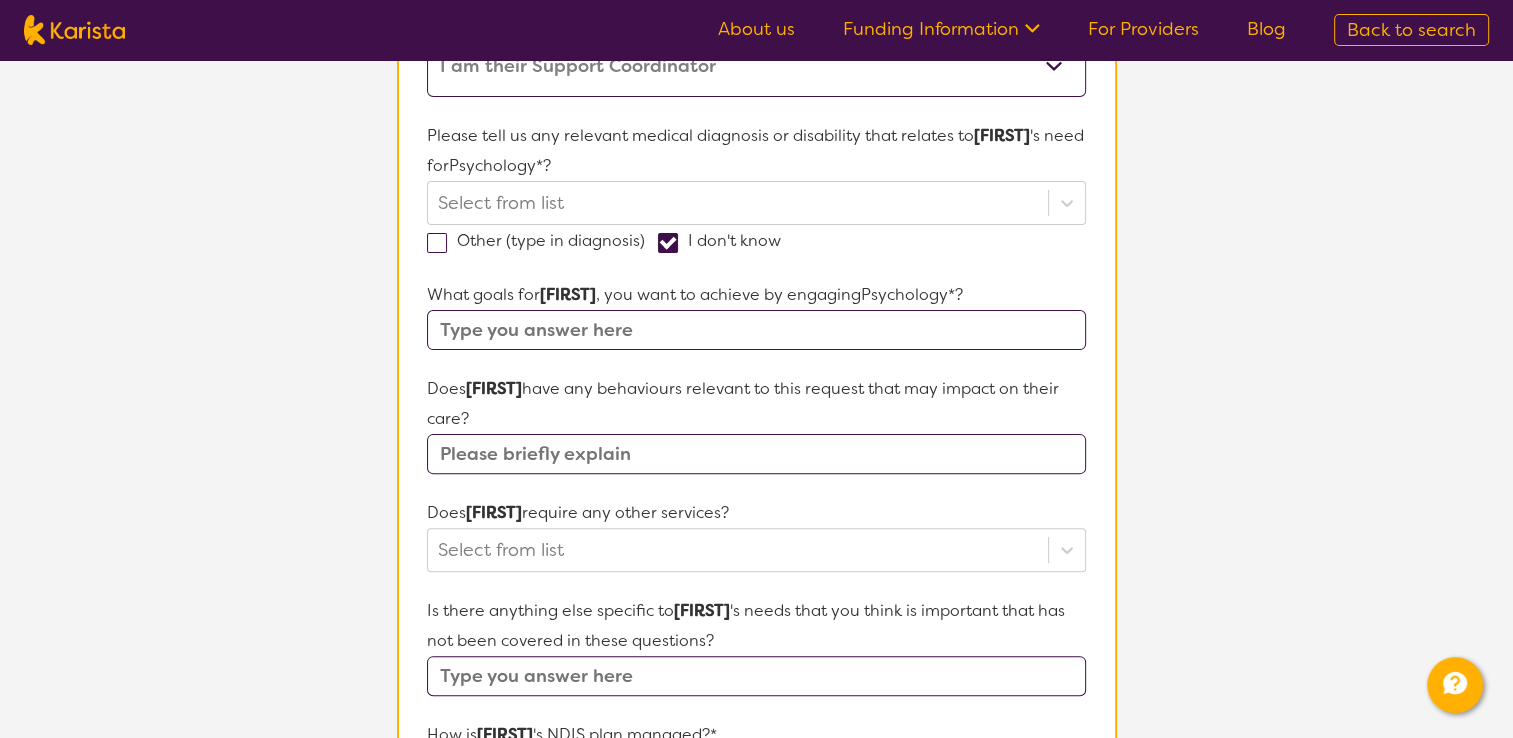 checkbox on "true" 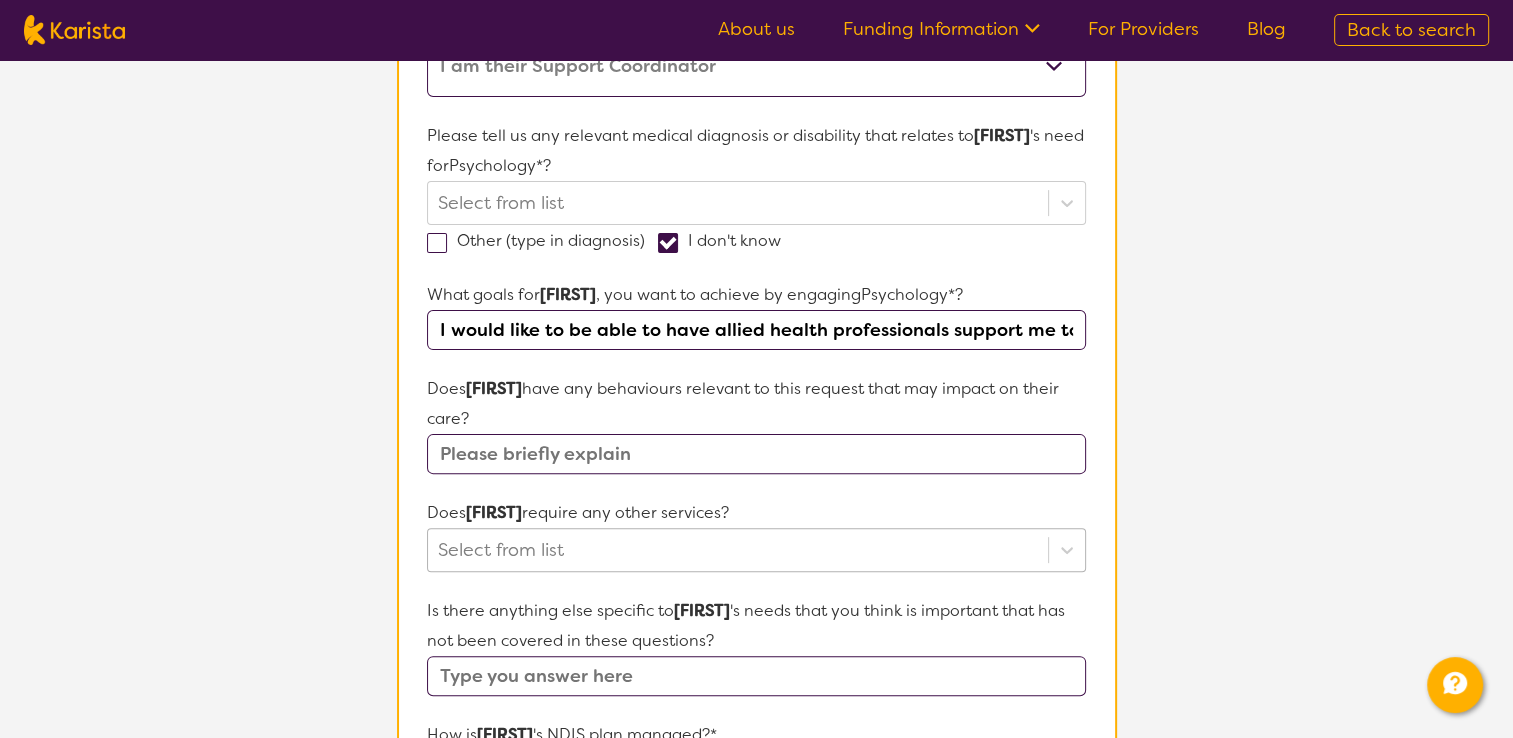 scroll, scrollTop: 0, scrollLeft: 300, axis: horizontal 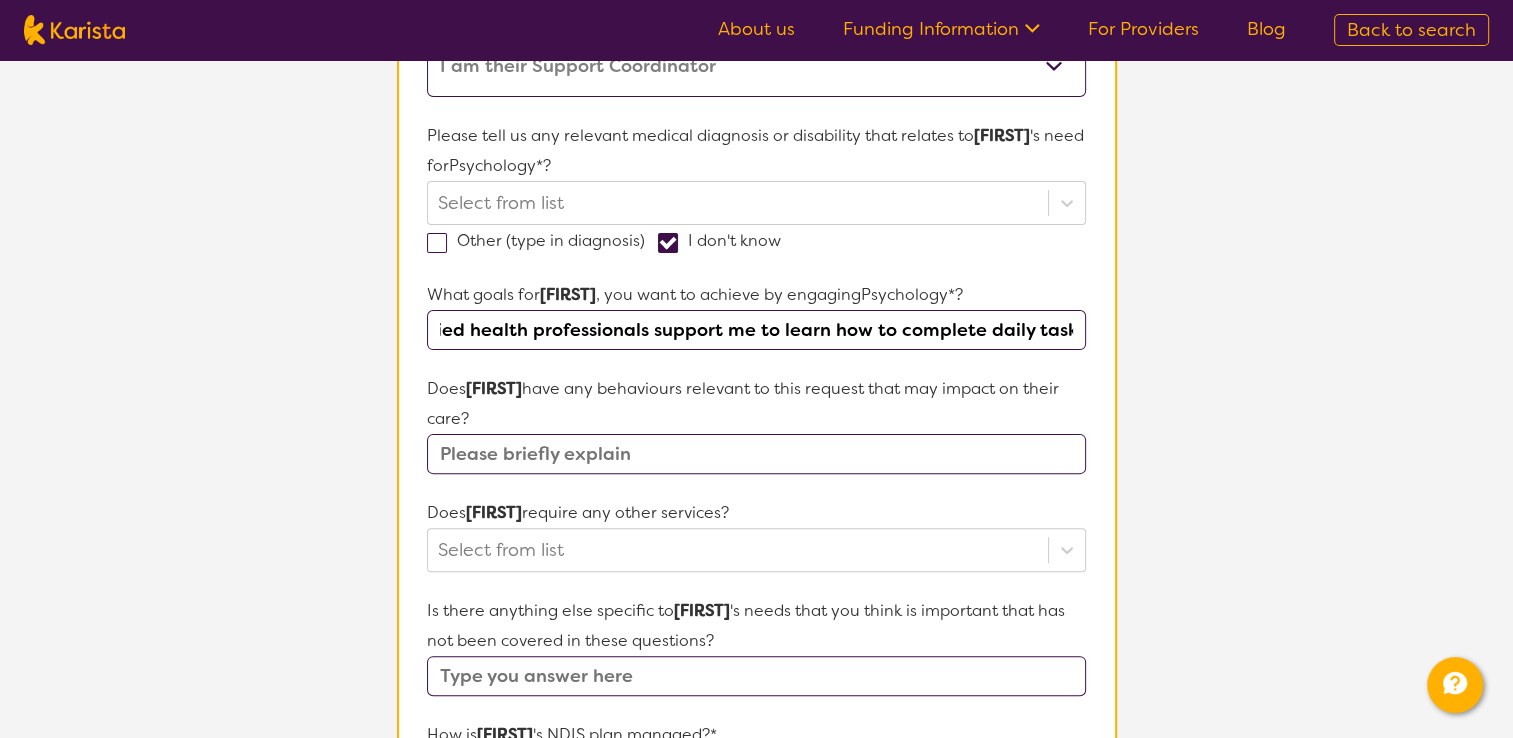 type on "I would like to be able to have allied health professionals support me to learn how to complete daily tasks." 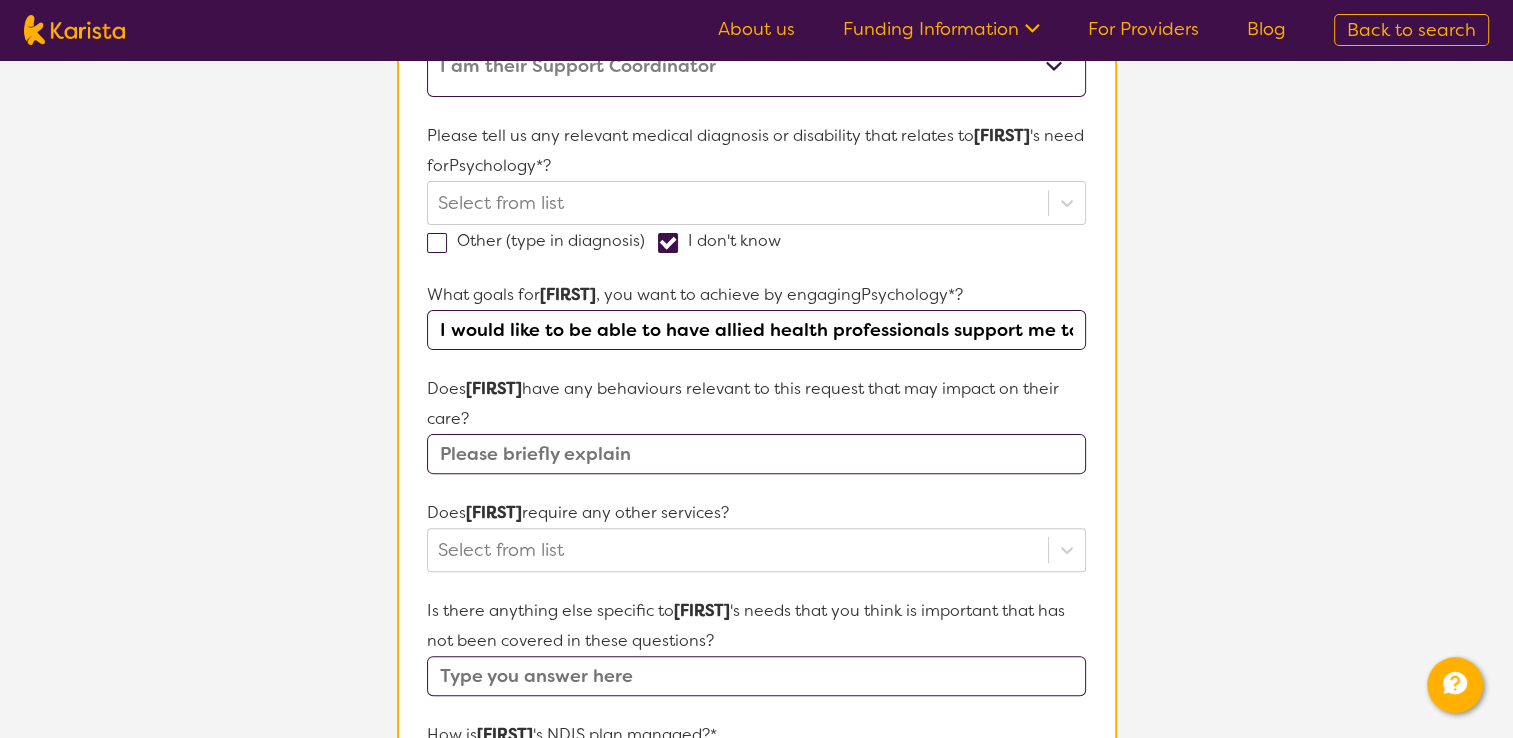 click at bounding box center [756, 454] 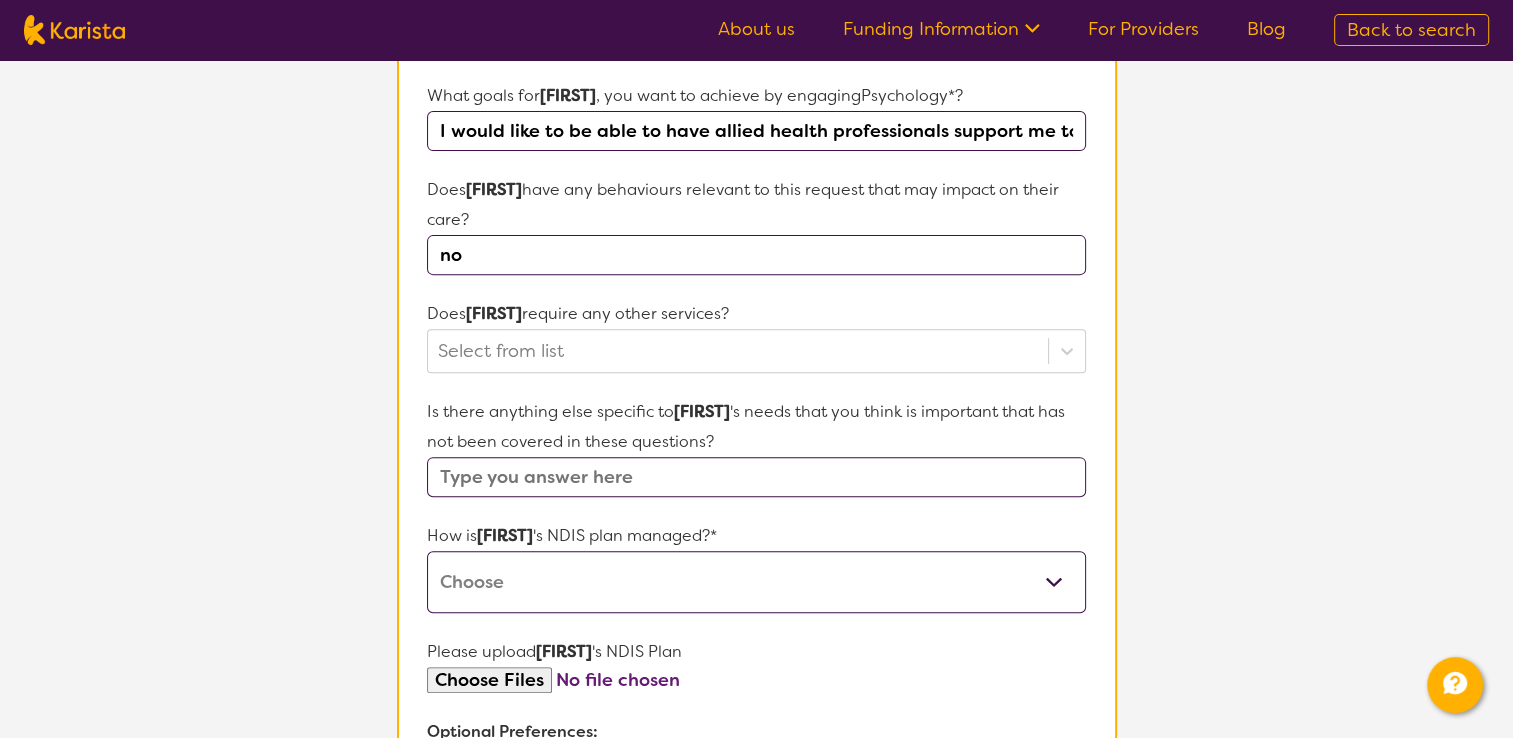 scroll, scrollTop: 708, scrollLeft: 0, axis: vertical 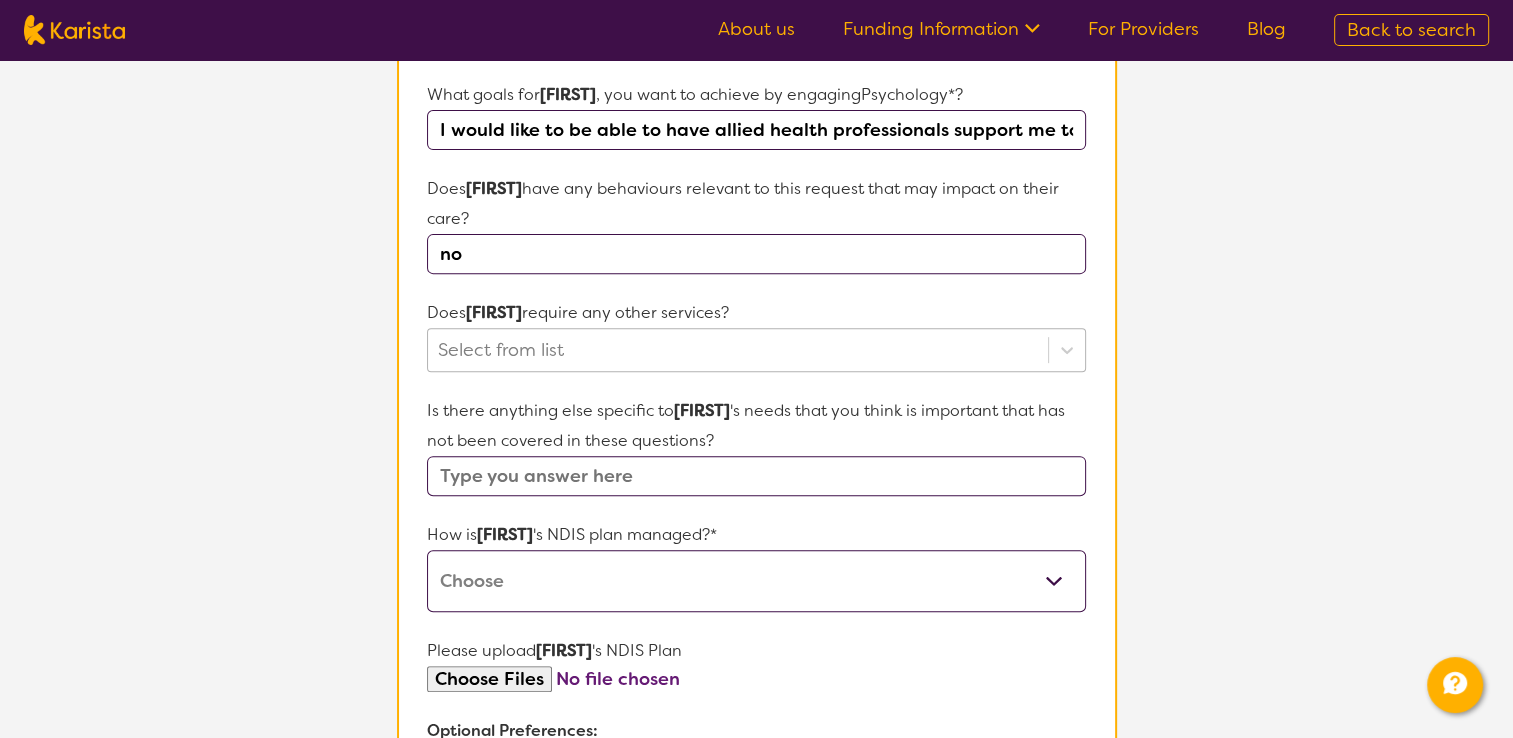 type on "no" 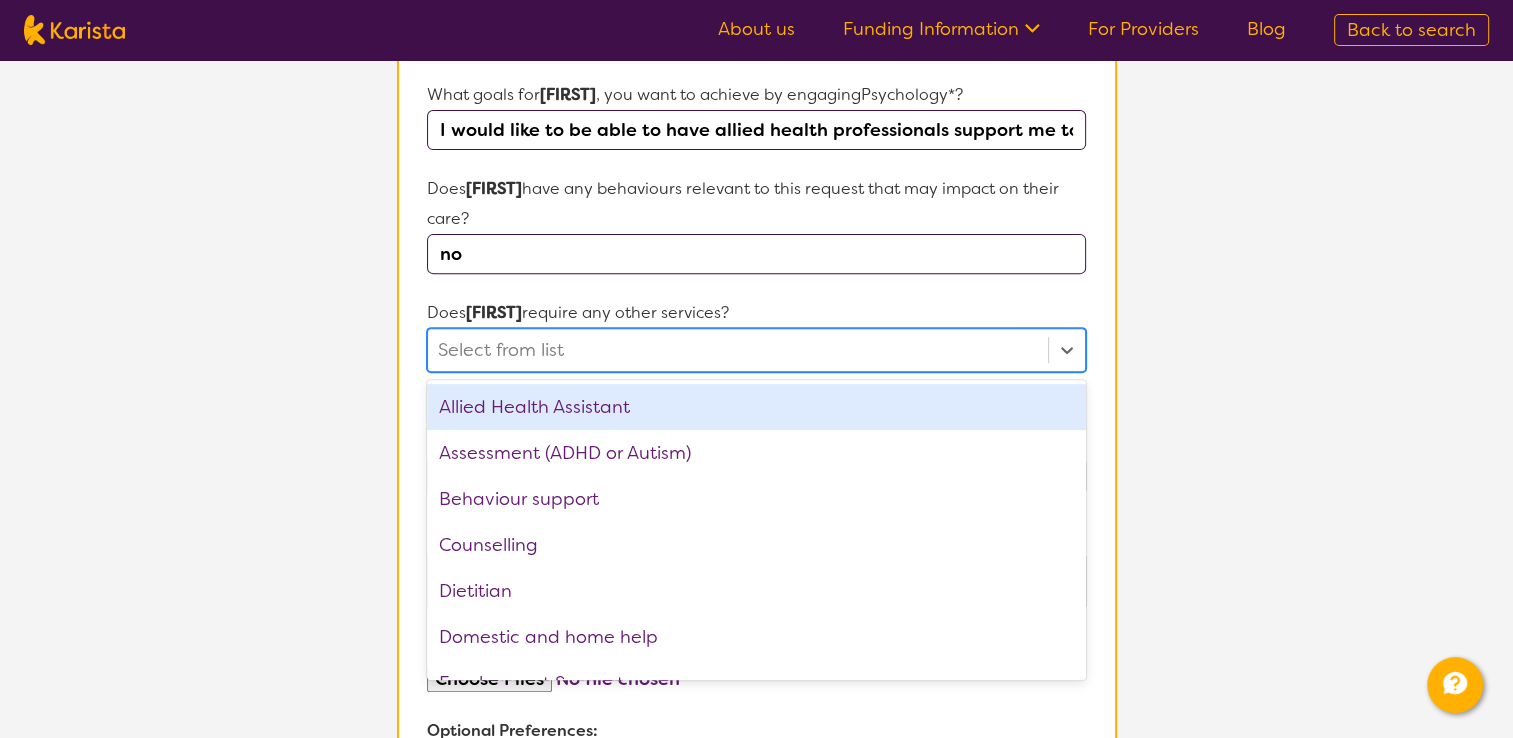 click at bounding box center (737, 350) 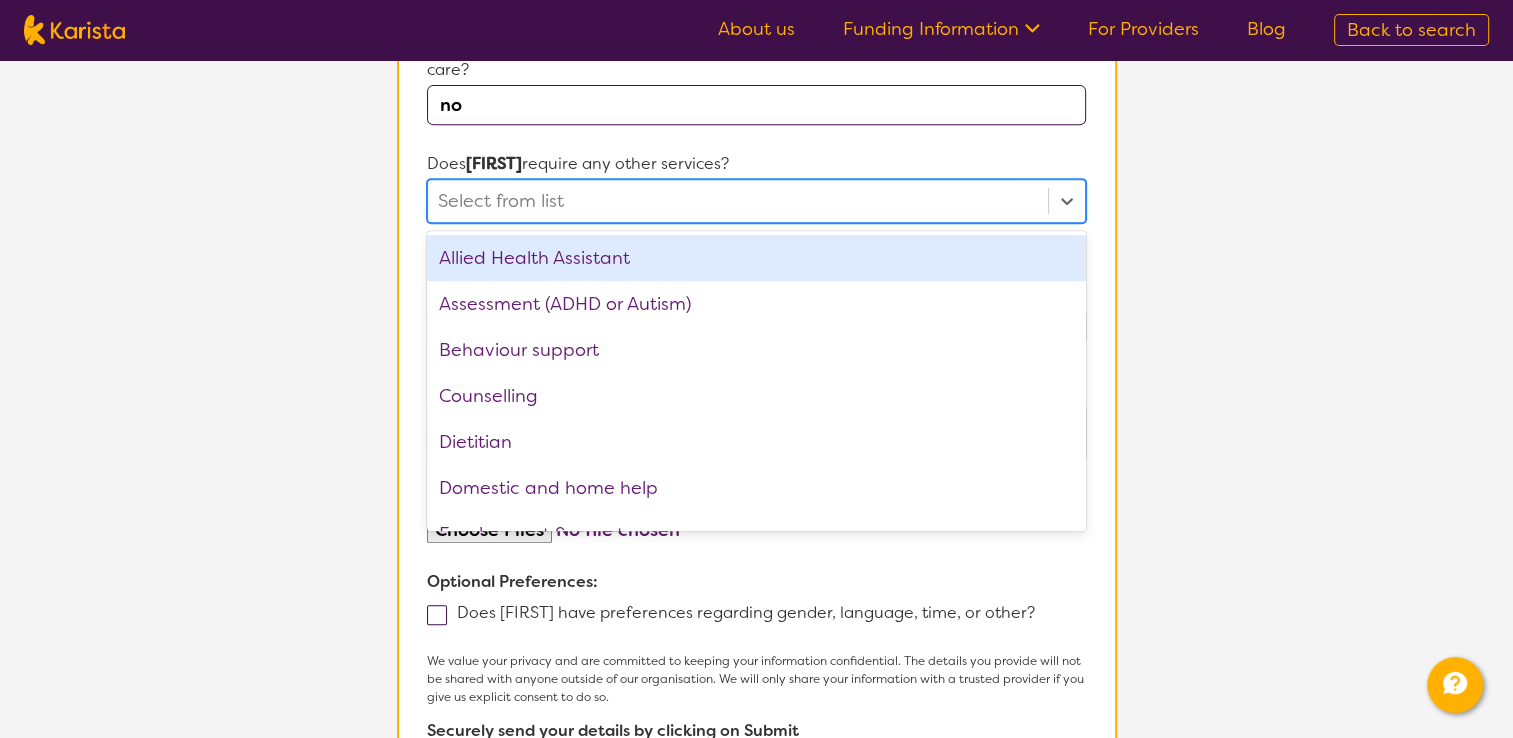 scroll, scrollTop: 908, scrollLeft: 0, axis: vertical 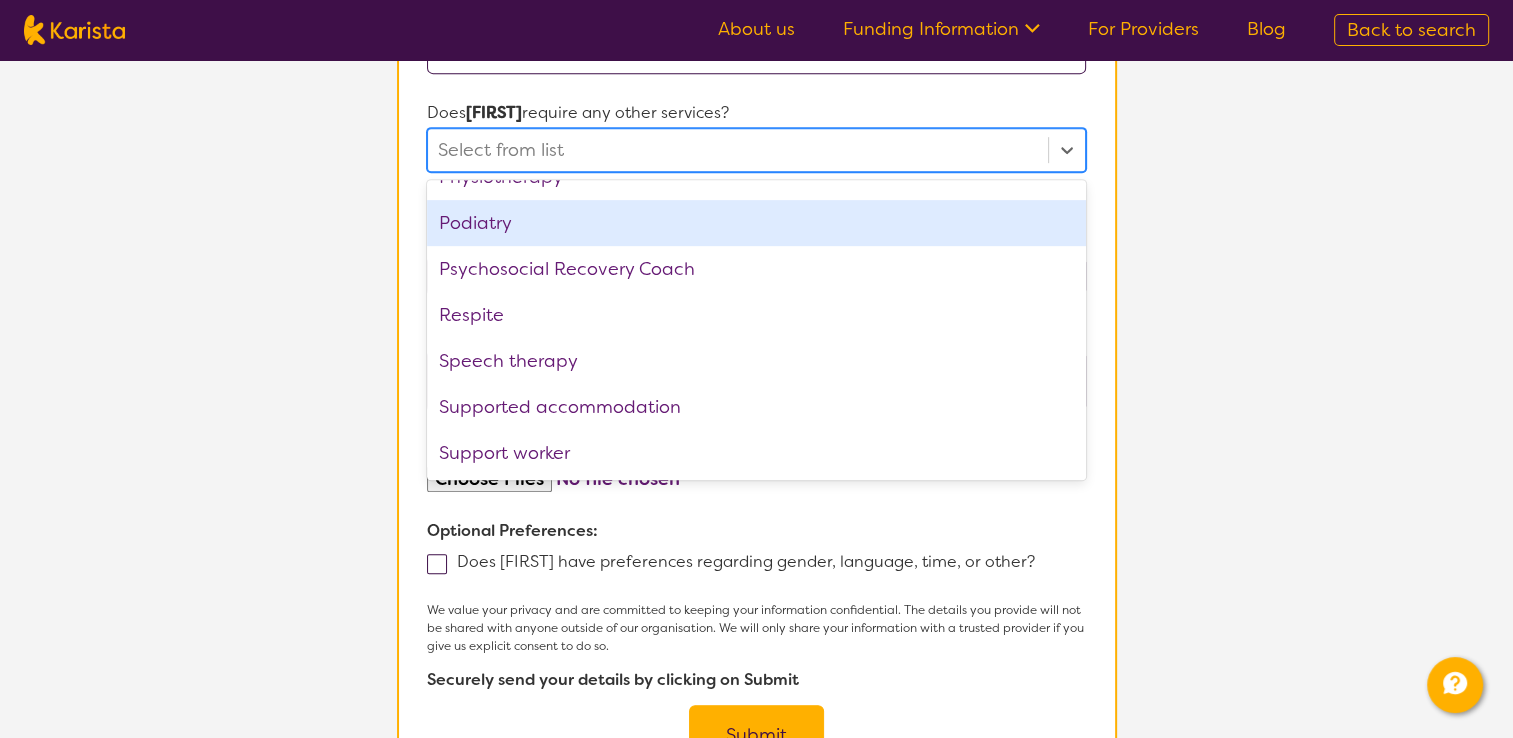 click on "Participant Details Name of participant First Name* [FIRST] Last Name [LAST] What age is [FIRST] * ? [AGE] What is your relationship to [FIRST] *? This request is for myself I am their parent I am their child I am their spouse/partner I am their carer I am their Support Coordinator I am their Local Area Coordinator I am their Child Safety Officer I am their Aged Care Case Worker Other Please tell us any relevant medical diagnosis or disability that relates to [FIRST]'s need for Psychology *? Select from list Other (type in diagnosis) I don't know What goals for [FIRST], you want to achieve by engaging Psychology *? I would like to be able to have allied health professionals support me to learn how to complete daily tasks. Does [FIRST] have any behaviours relevant to this request that may impact on their care? no Does [FIRST] require any other services? Select from list Allied Health Assistant Assessment (ADHD or Autism) Behaviour support Respite" at bounding box center (756, 18) 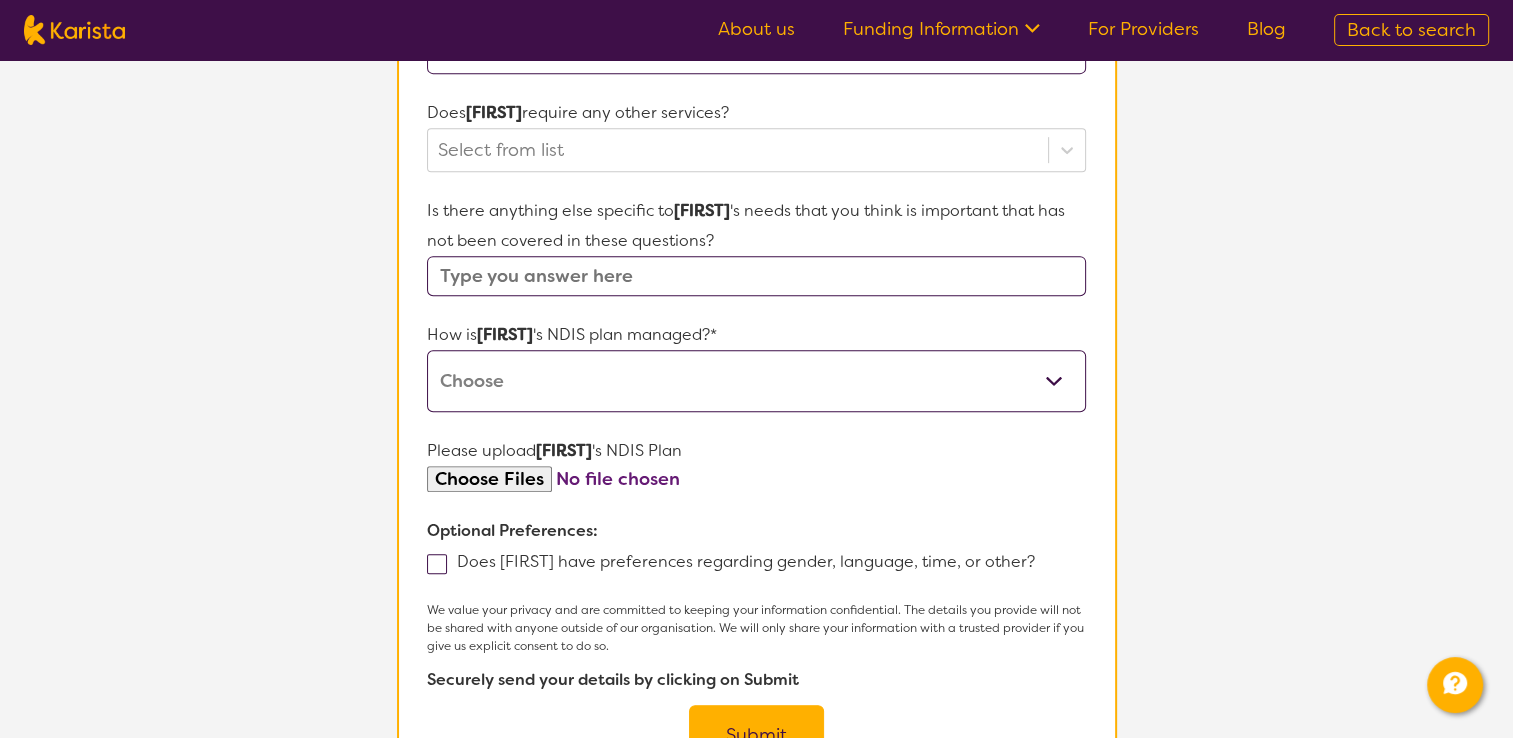 click at bounding box center (756, 276) 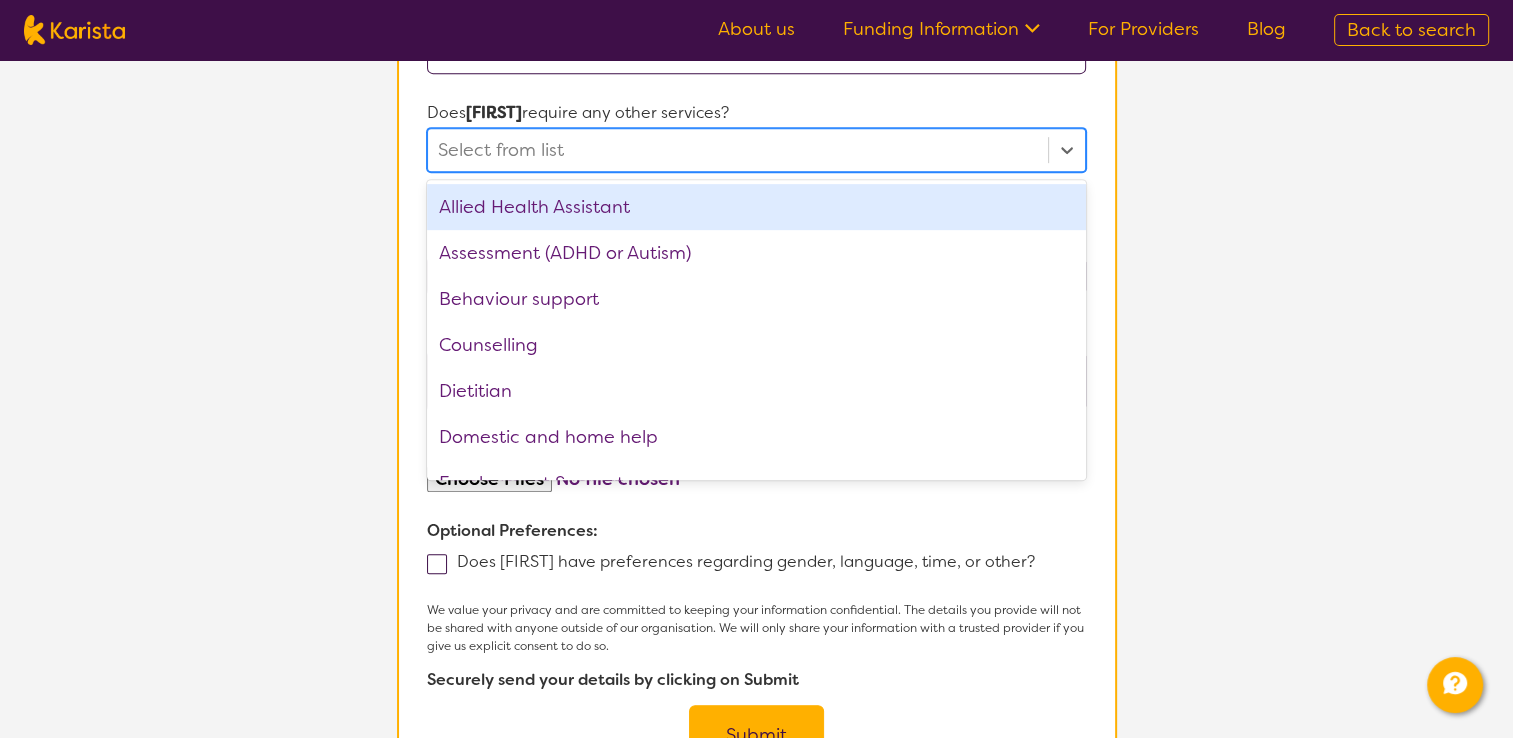 click at bounding box center [737, 150] 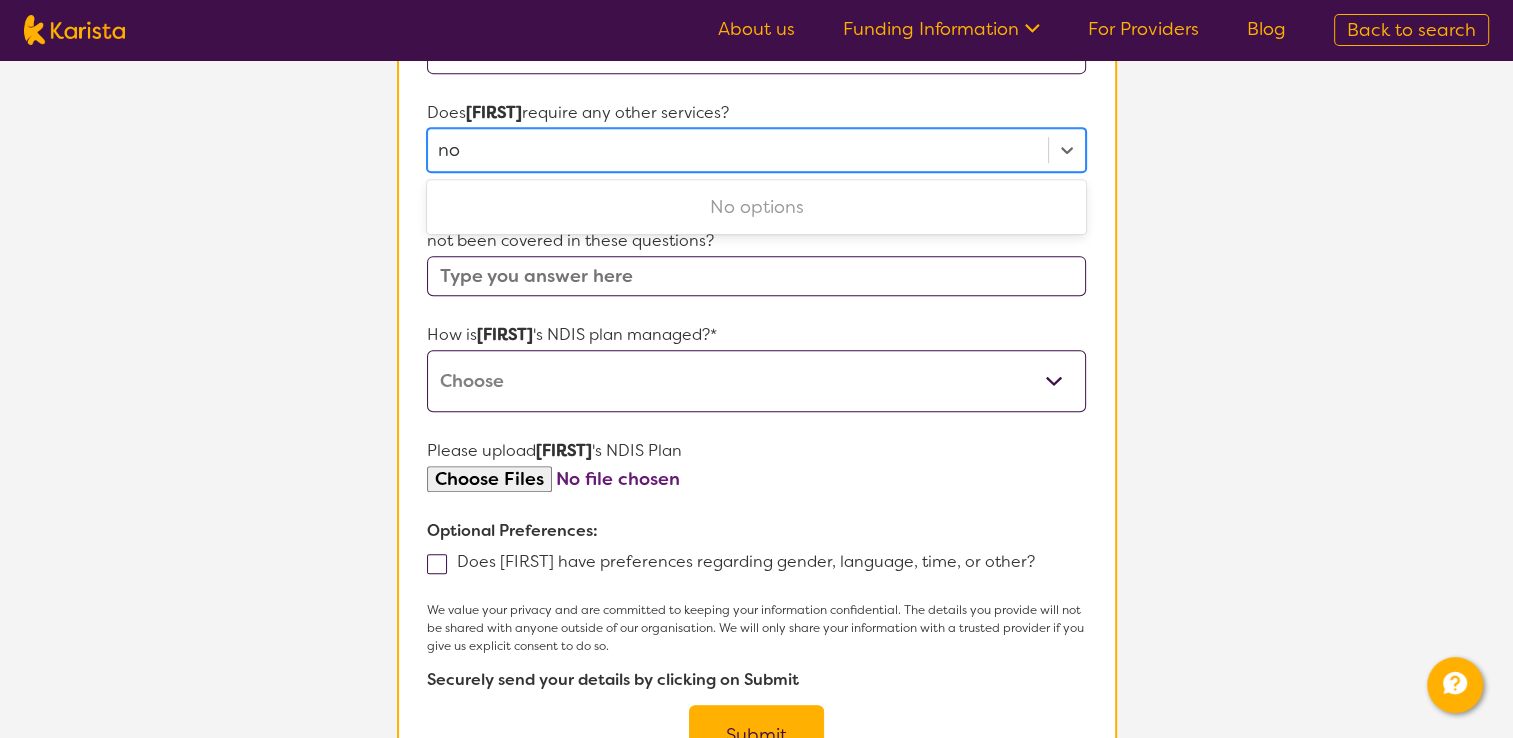 type on "no" 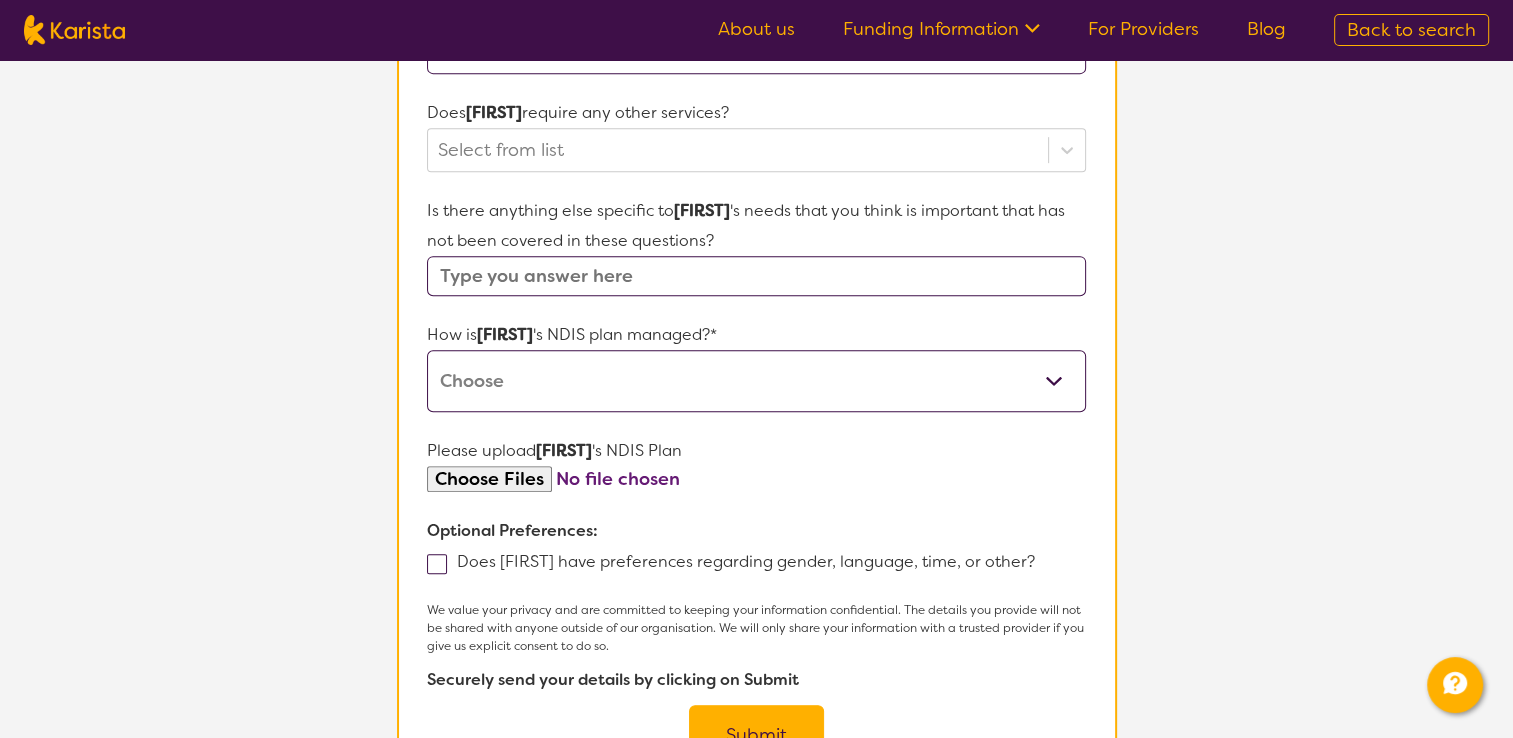 click at bounding box center [756, 276] 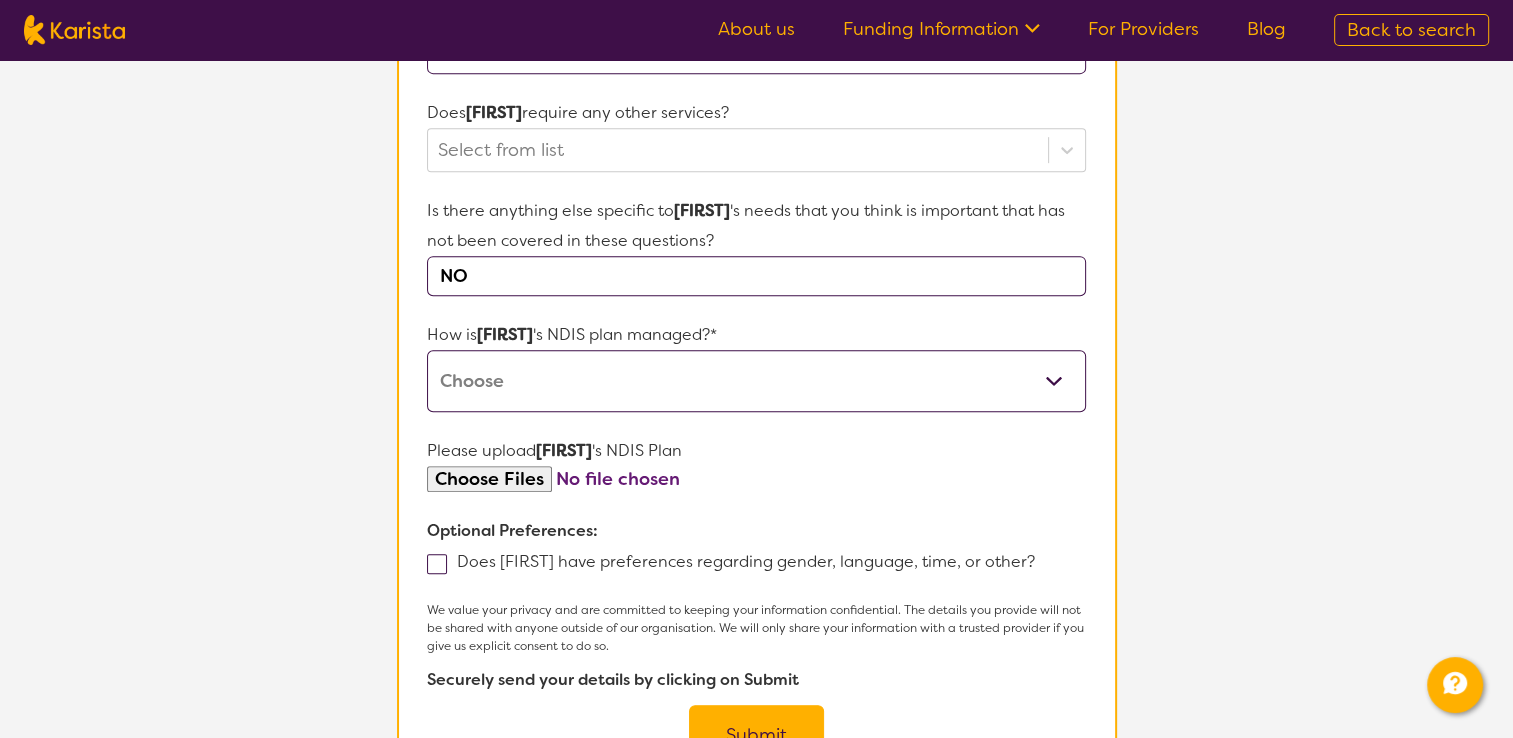 type on "NO" 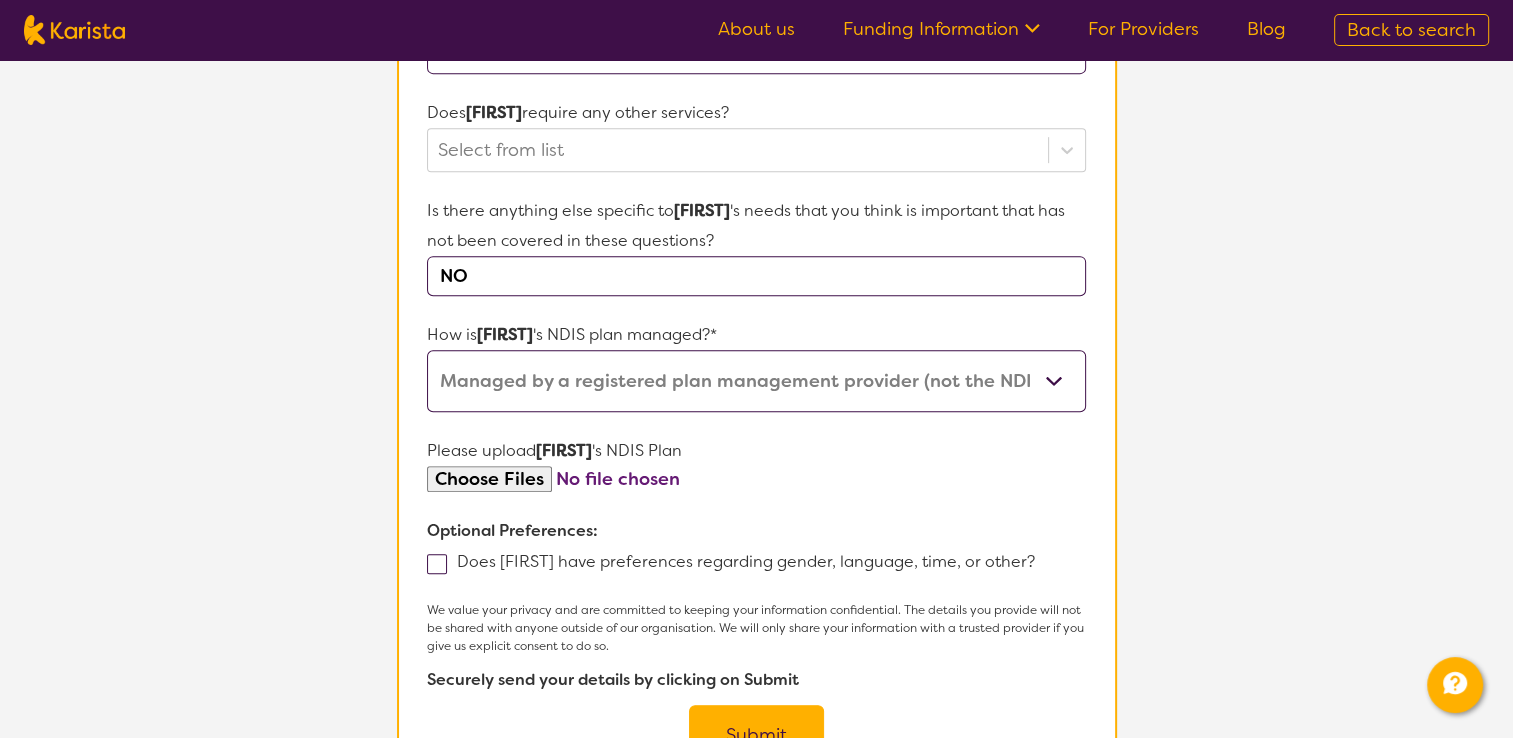 click on "Self-managed NDIS plan Managed by a registered plan management provider (not the NDIA) Agency-managed (by the NDIA) I'm not sure" at bounding box center (756, 381) 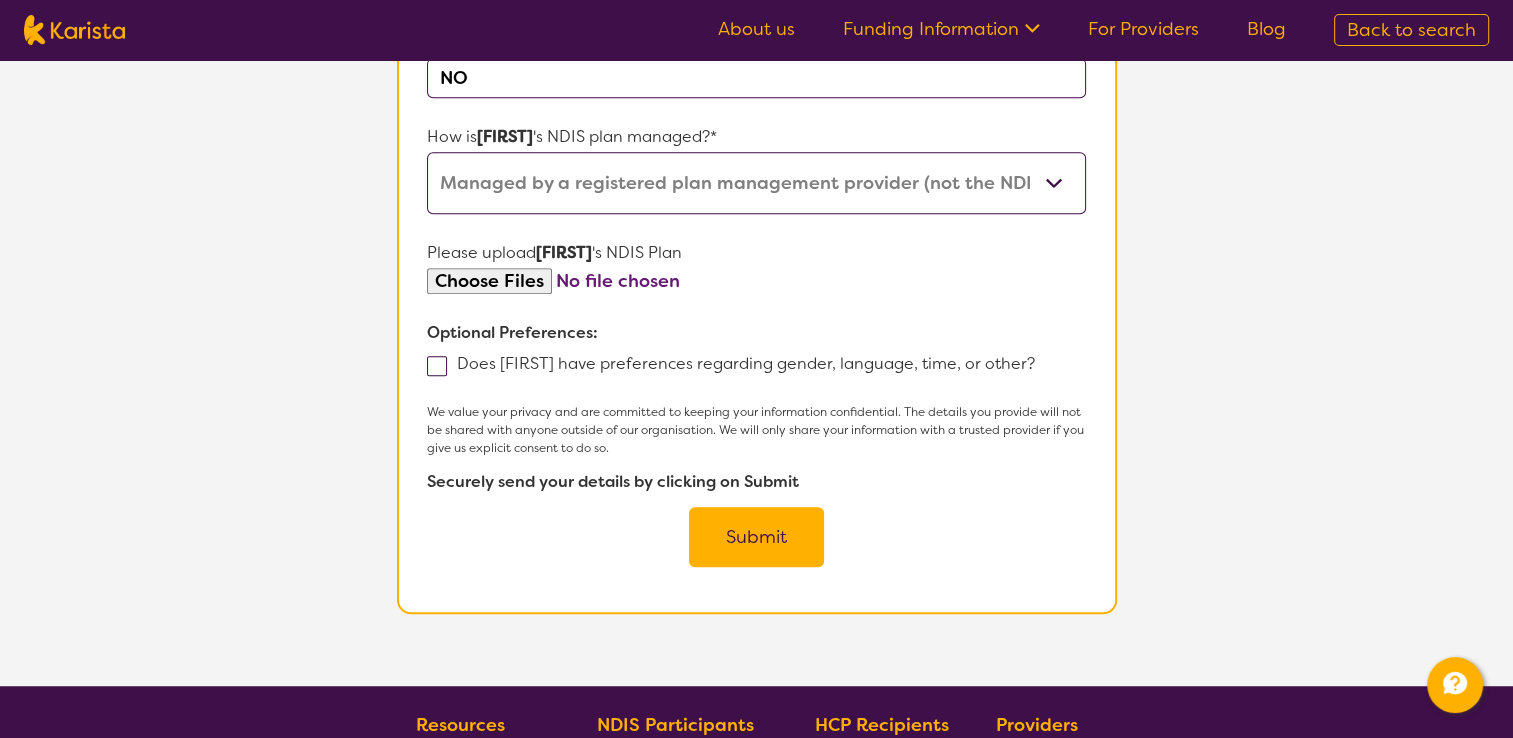 scroll, scrollTop: 1108, scrollLeft: 0, axis: vertical 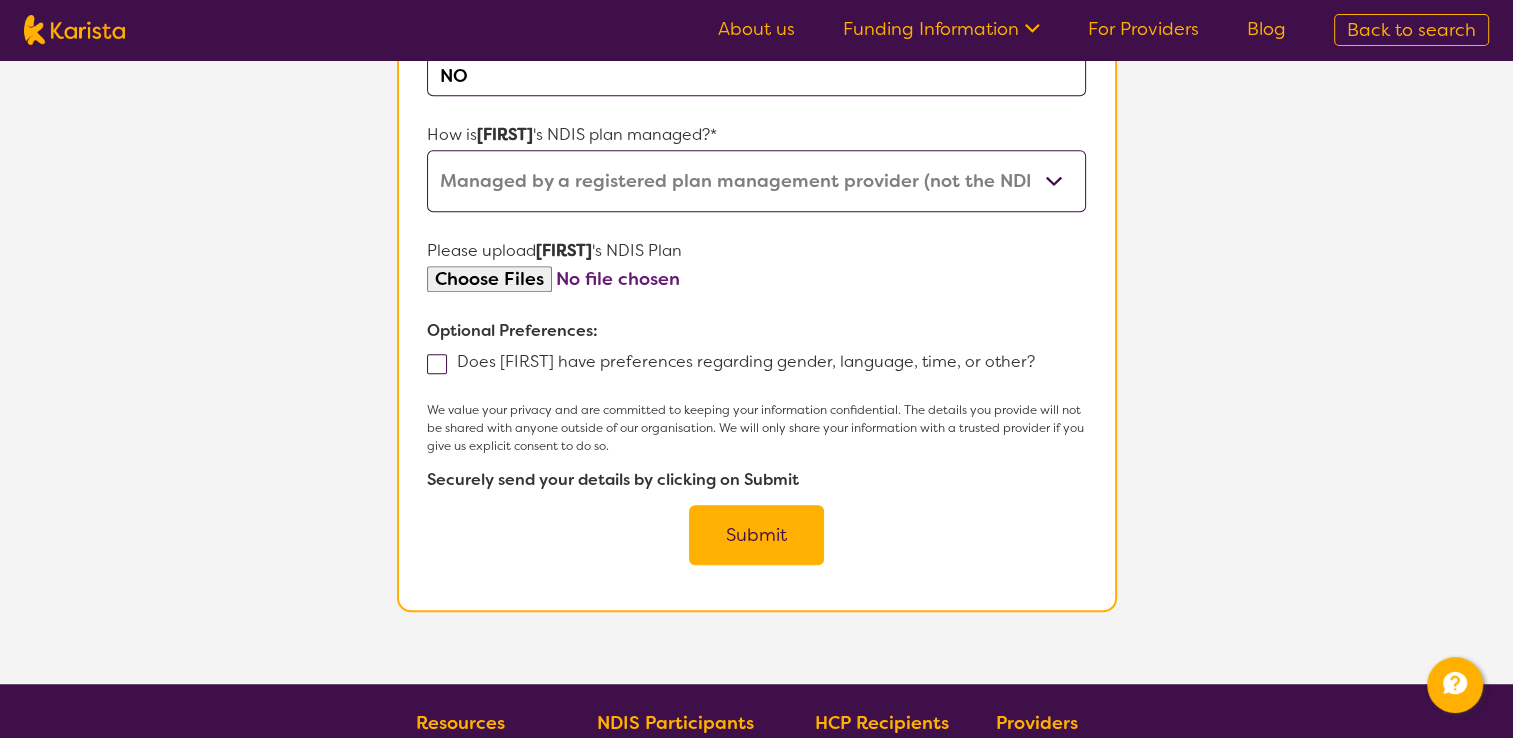 click at bounding box center (437, 364) 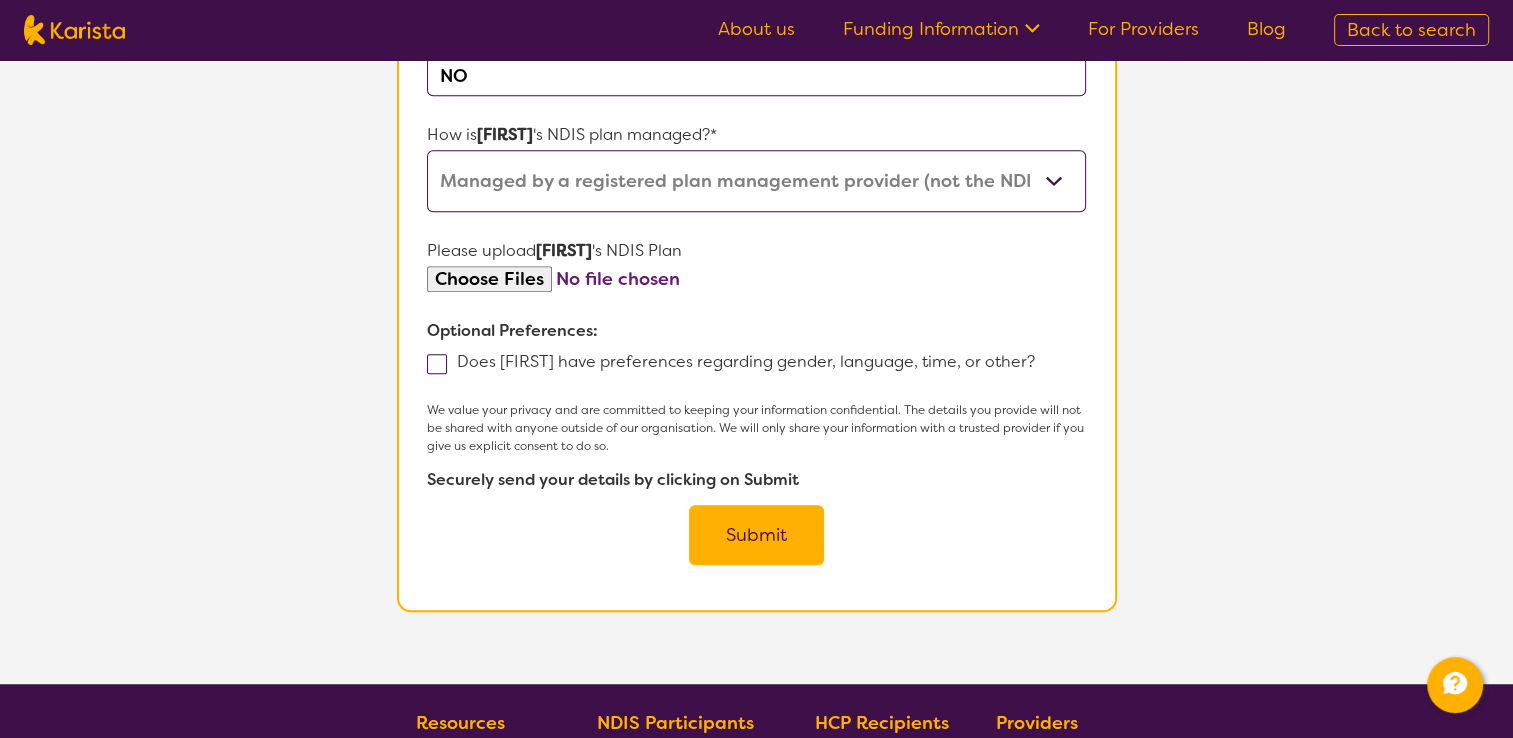 click on "Does [FIRST] have preferences regarding gender, language, time, or other?" at bounding box center (1041, 360) 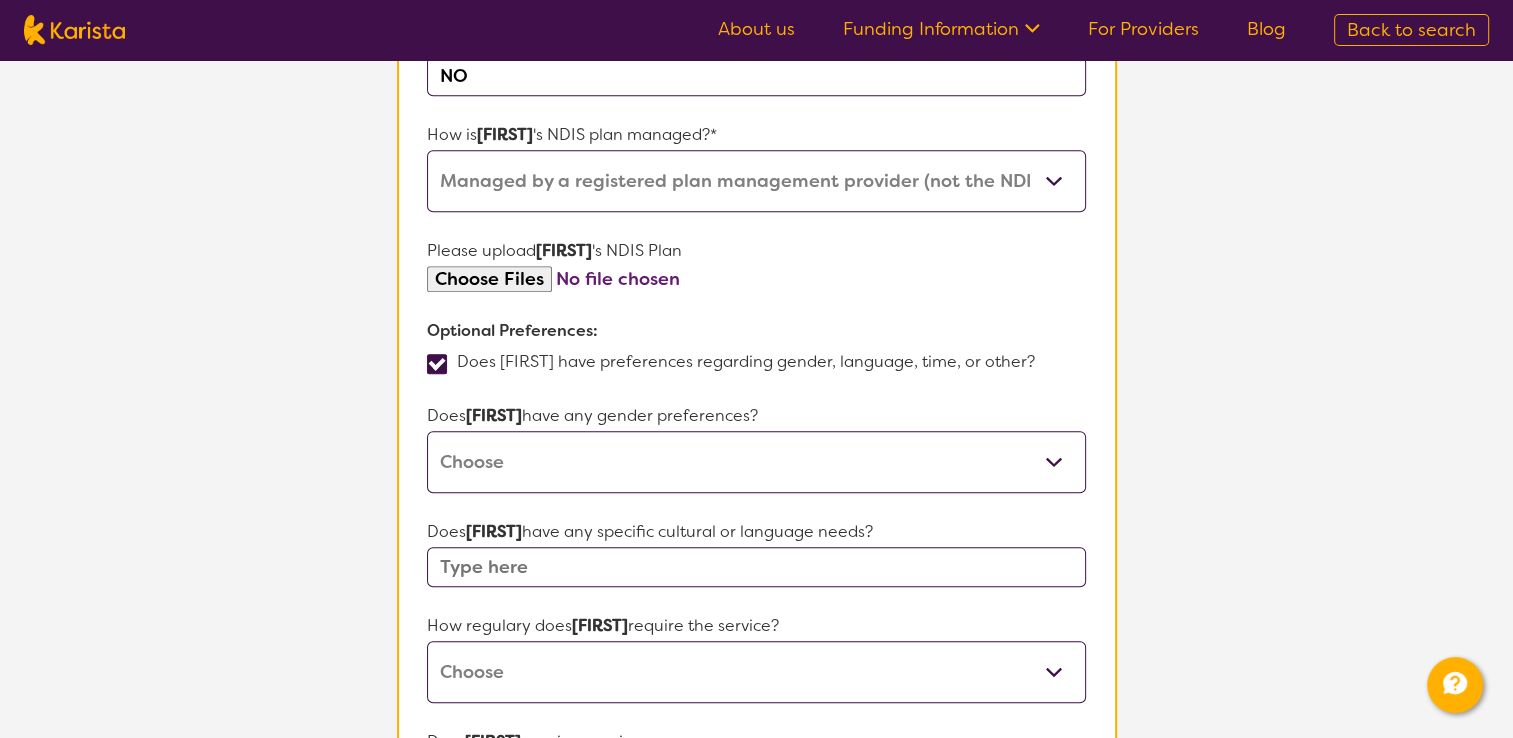 click on "Male Female Other No Preference" at bounding box center (756, 462) 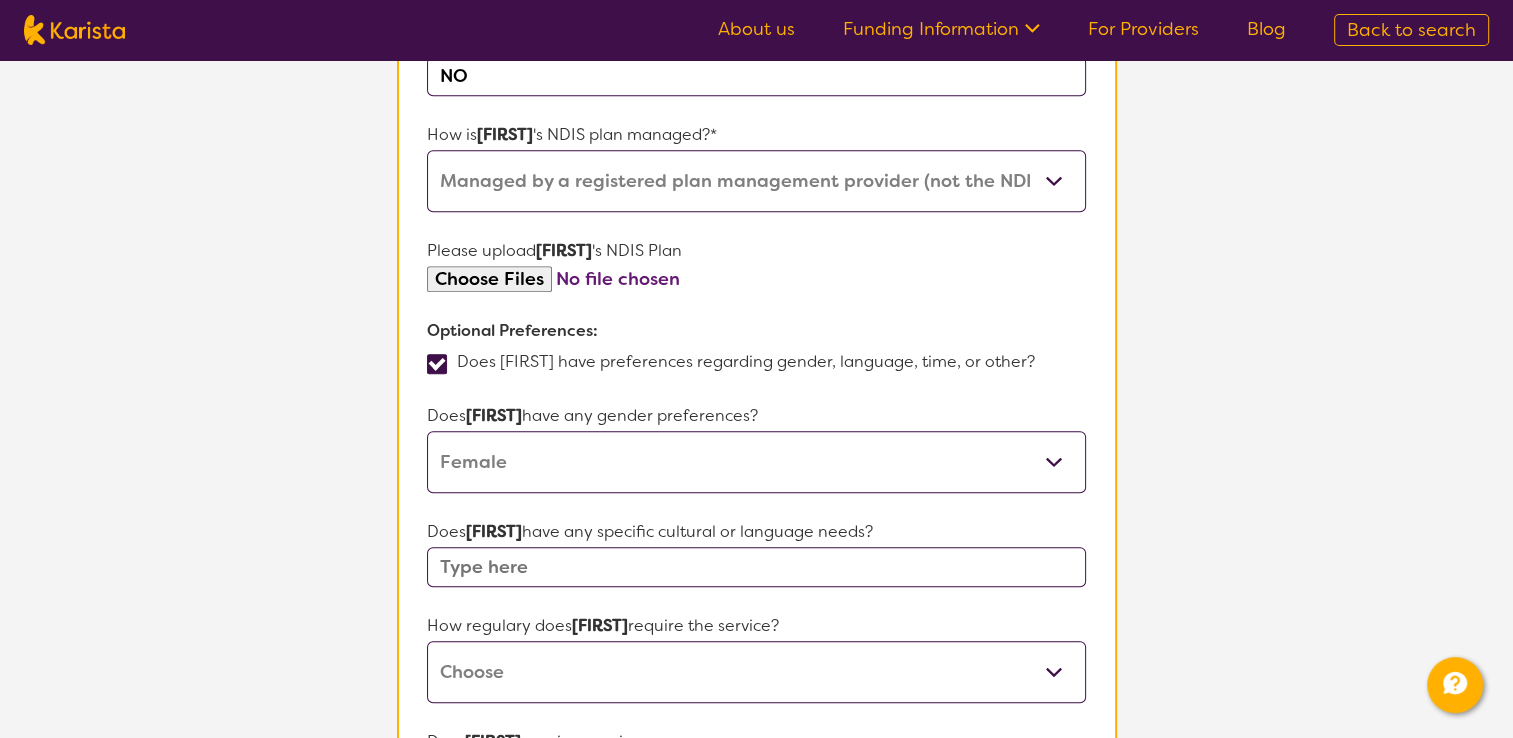 click on "Male Female Other No Preference" at bounding box center (756, 462) 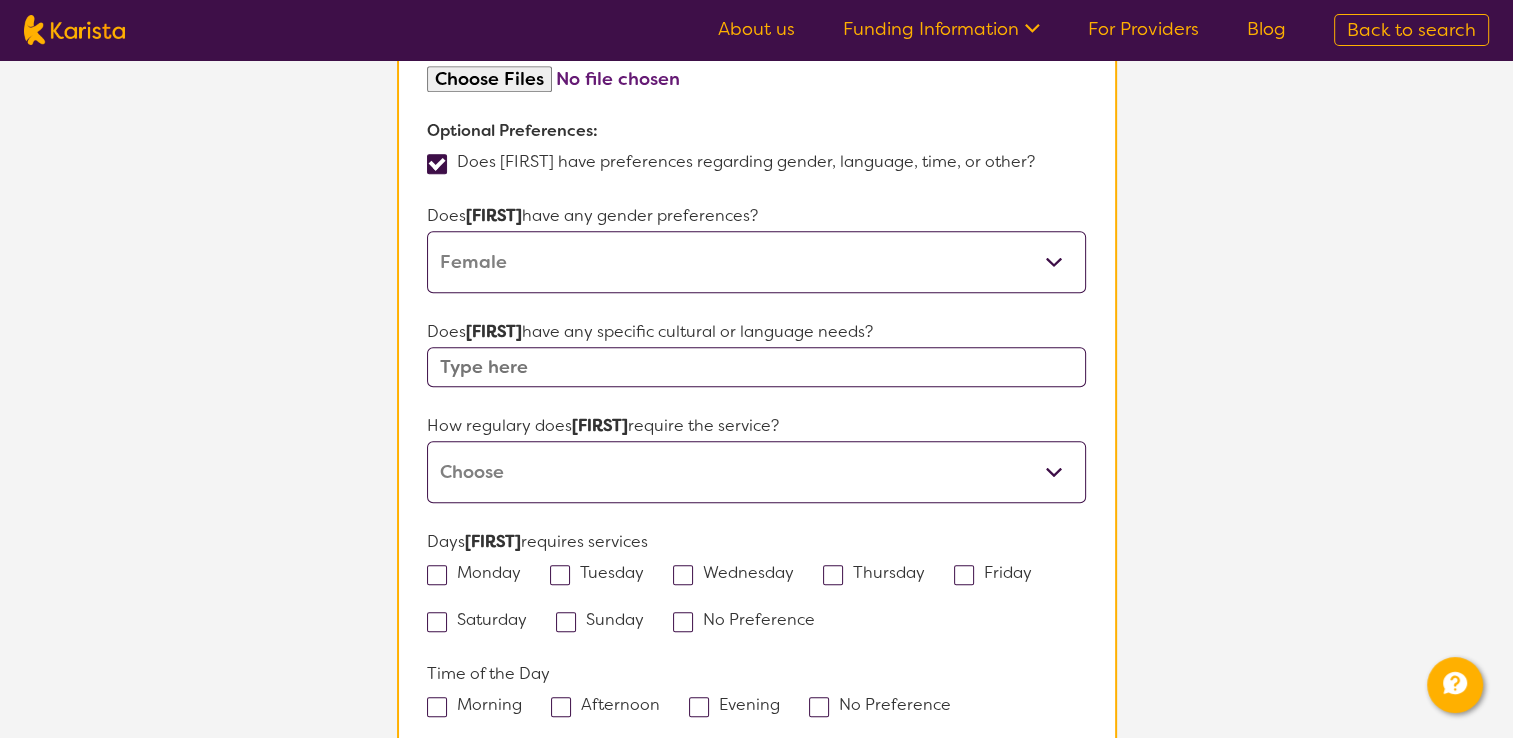 scroll, scrollTop: 1308, scrollLeft: 0, axis: vertical 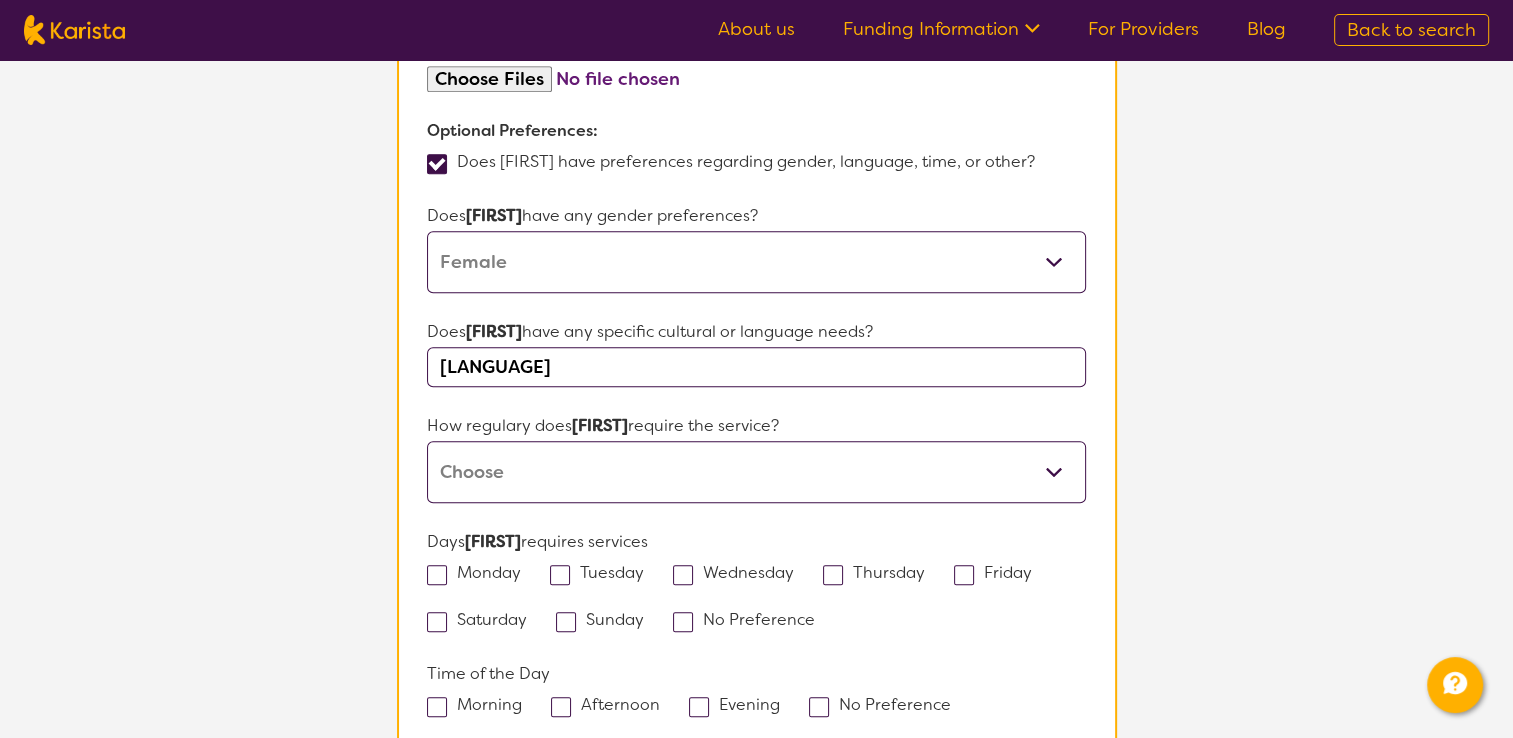 type on "[LANGUAGE]" 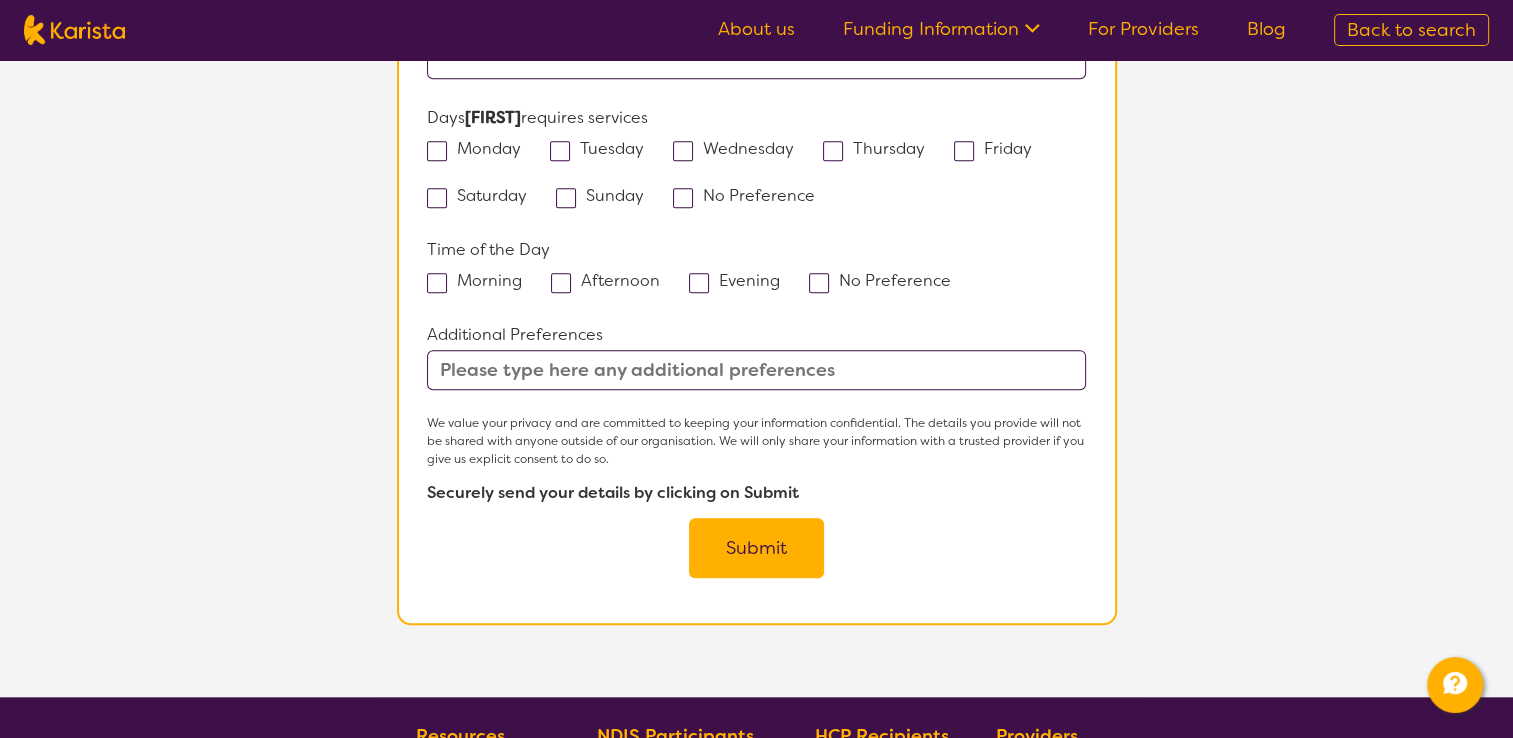scroll, scrollTop: 1808, scrollLeft: 0, axis: vertical 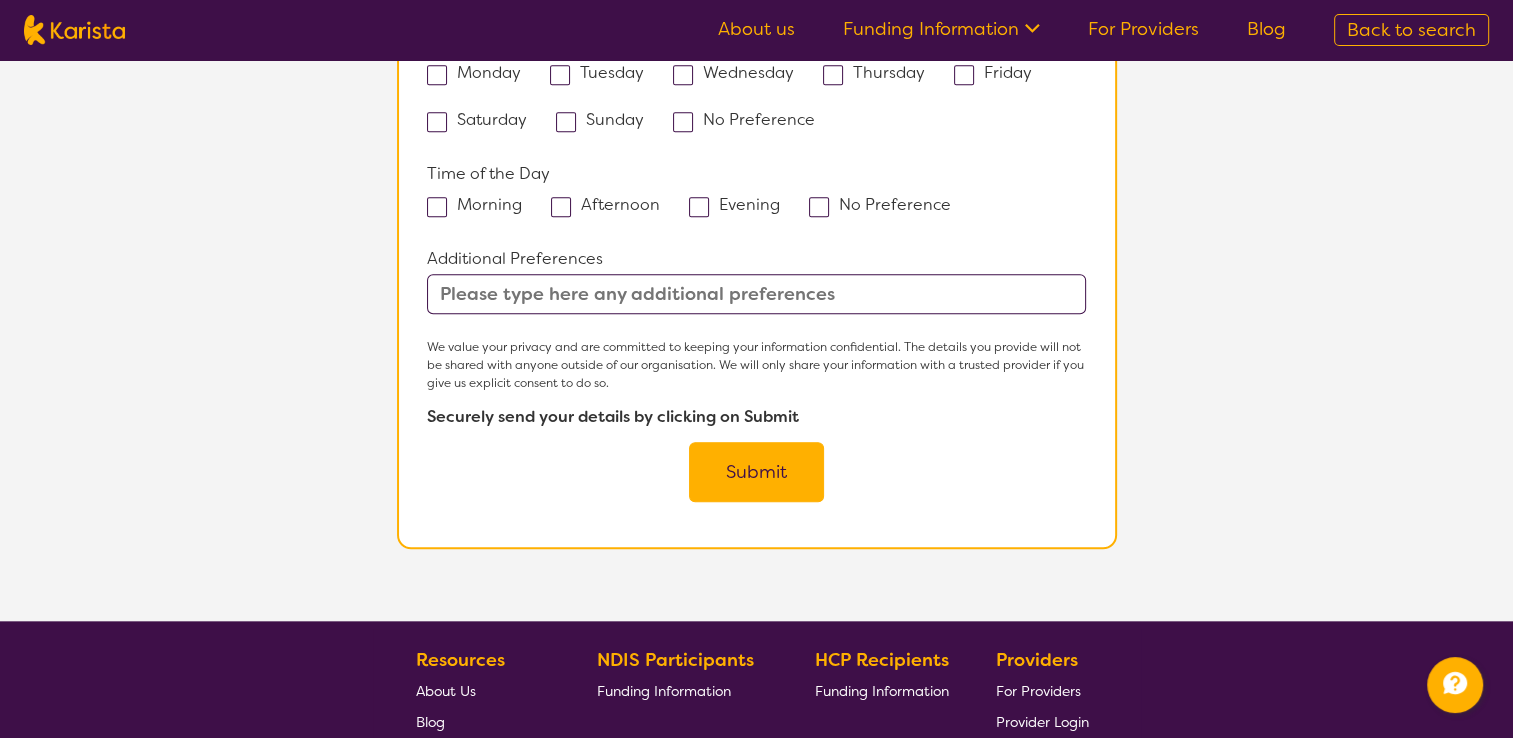 click at bounding box center [561, 207] 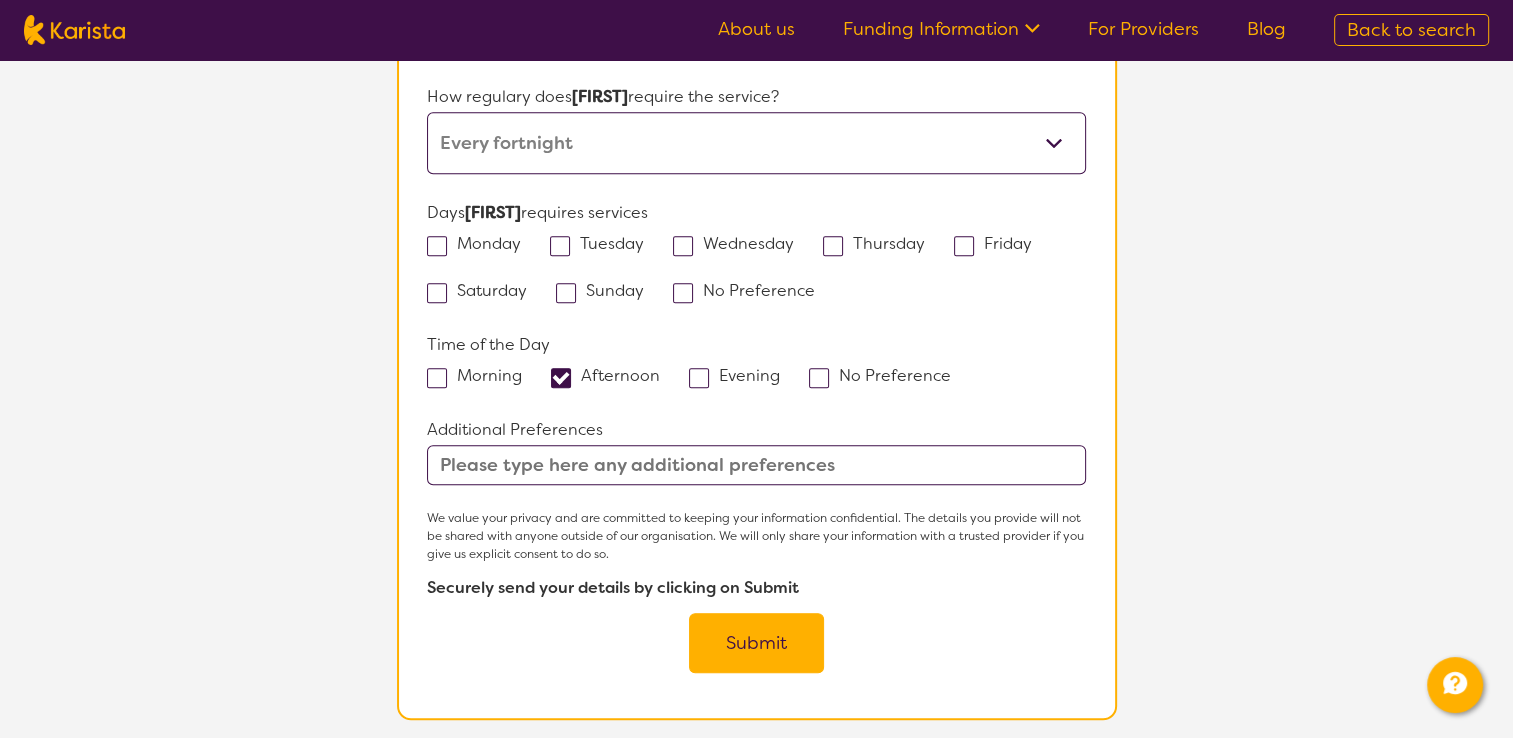 scroll, scrollTop: 1608, scrollLeft: 0, axis: vertical 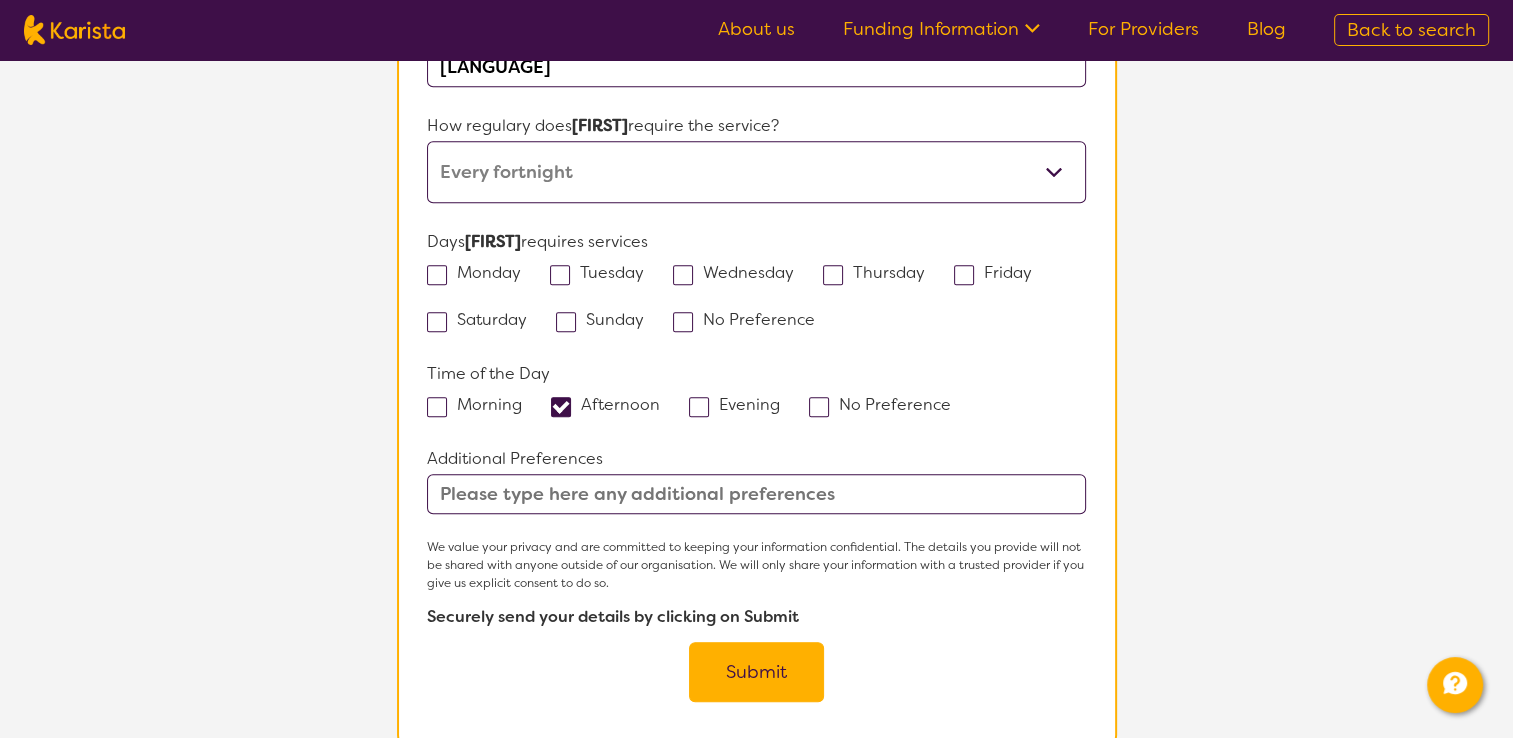 click at bounding box center (756, 494) 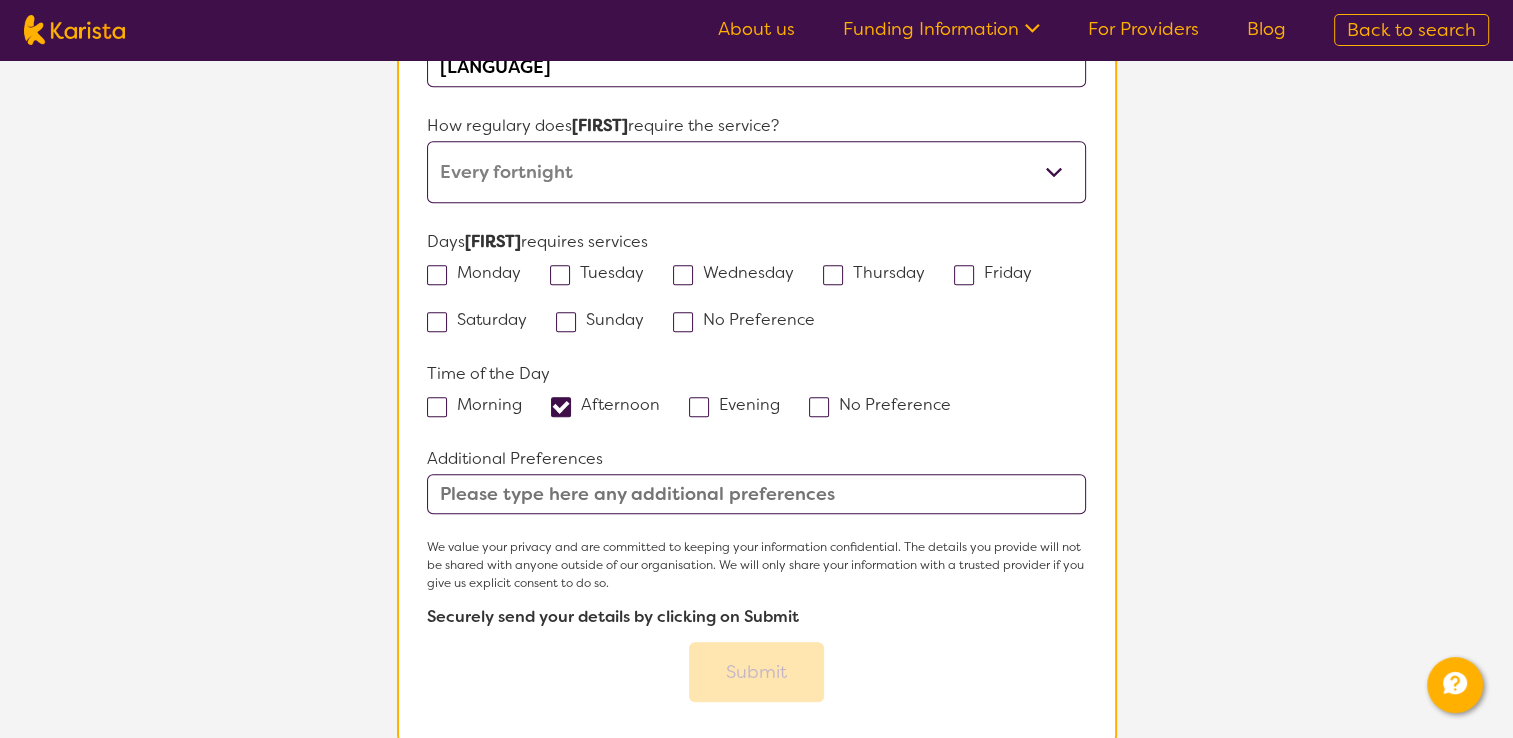 scroll, scrollTop: 0, scrollLeft: 0, axis: both 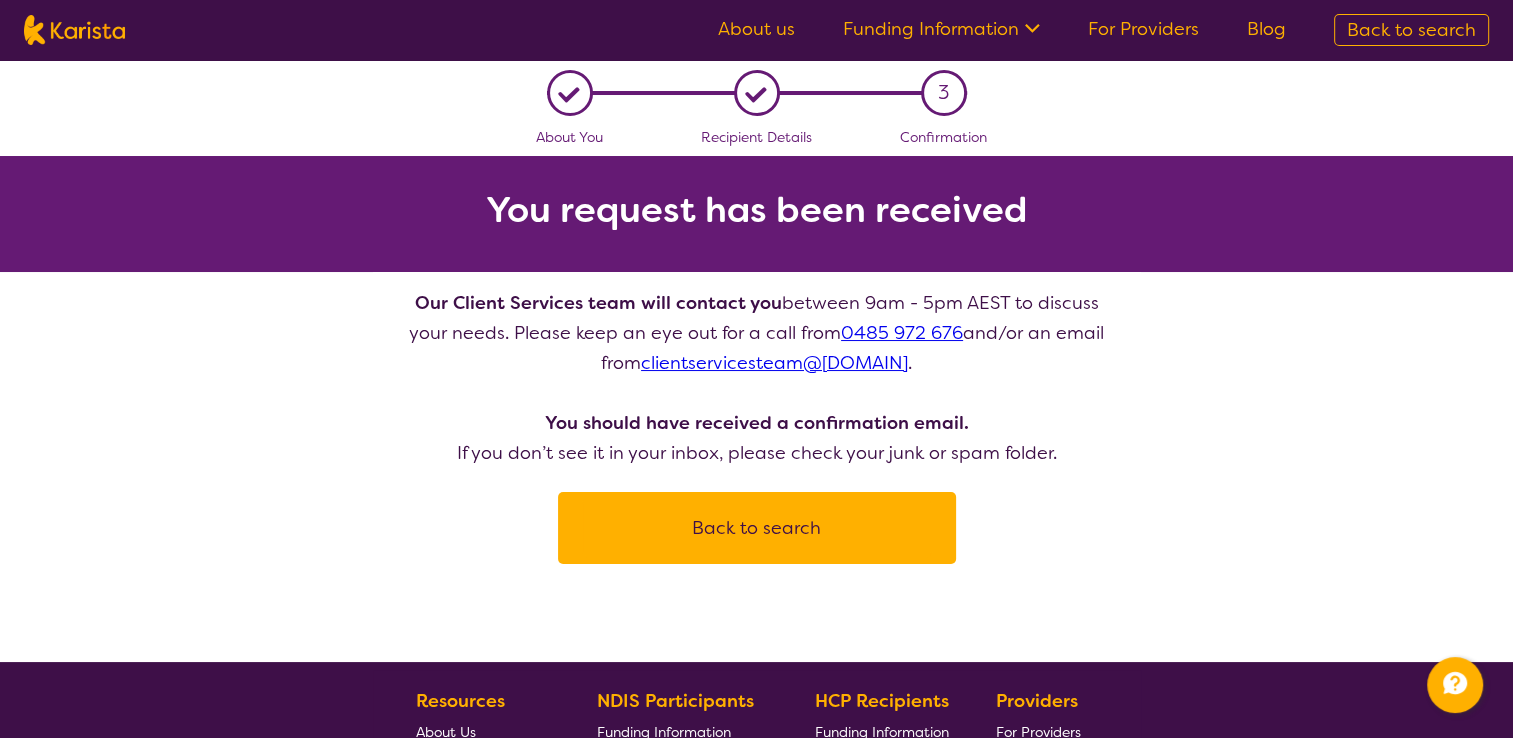 click on "Back to search" at bounding box center (757, 528) 